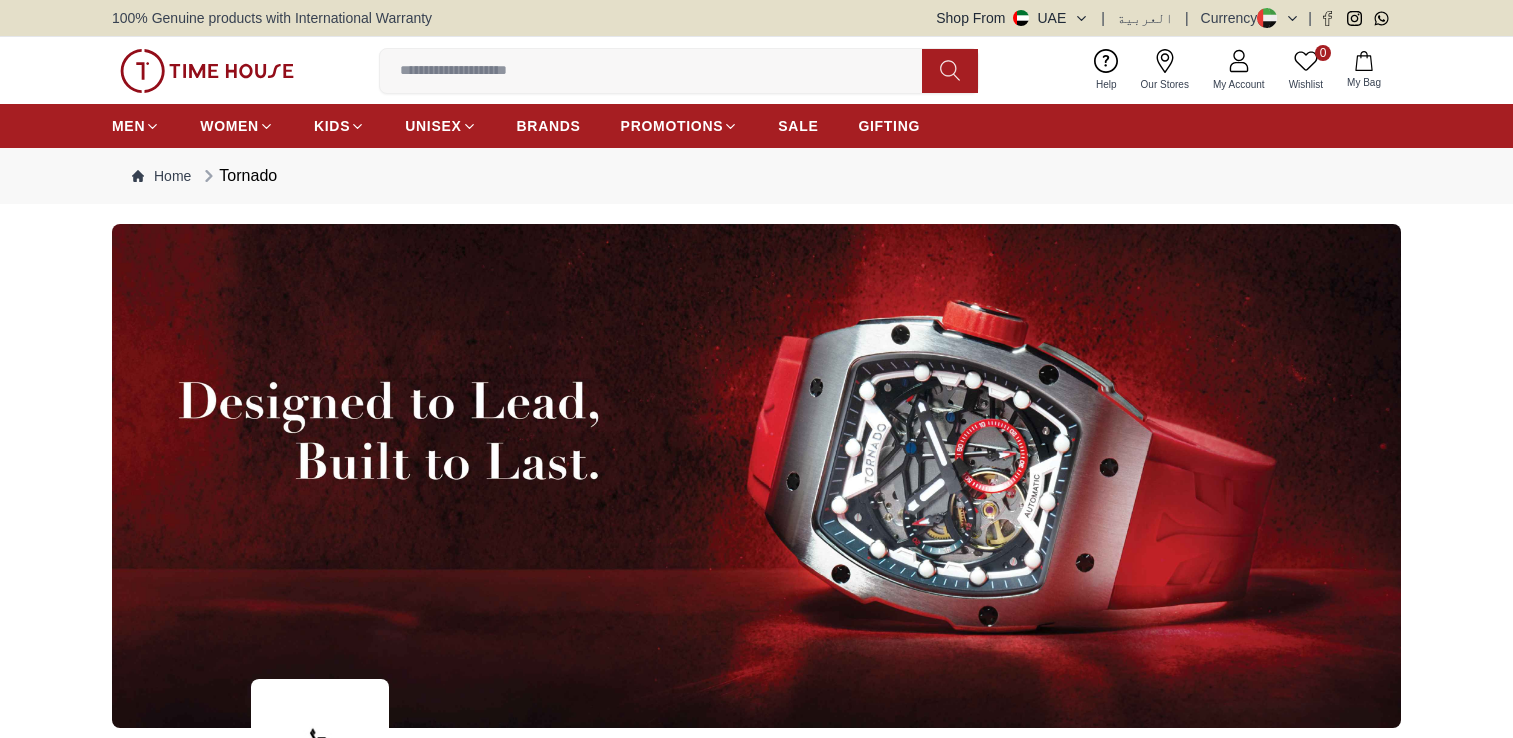 scroll, scrollTop: 0, scrollLeft: 0, axis: both 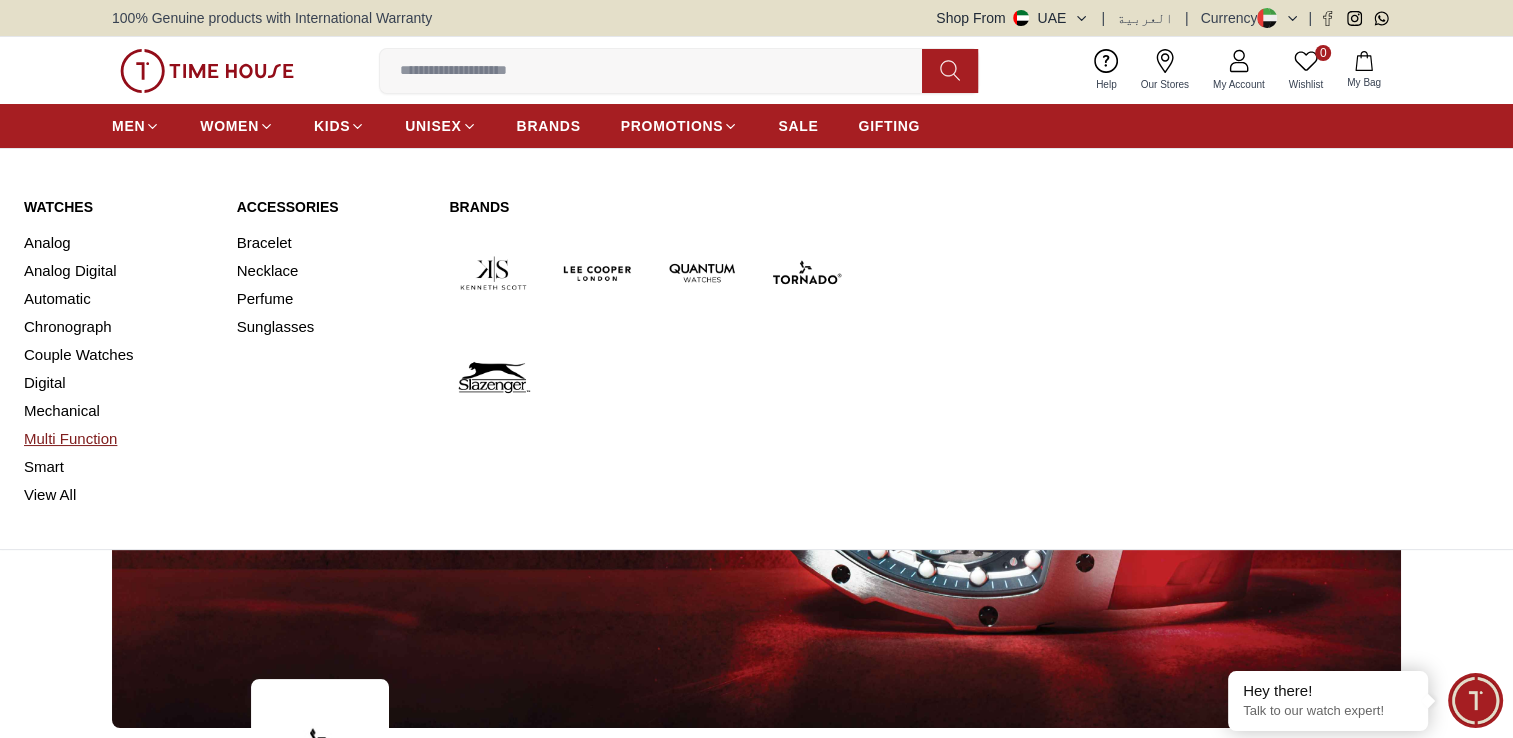 click on "Multi Function" at bounding box center (118, 439) 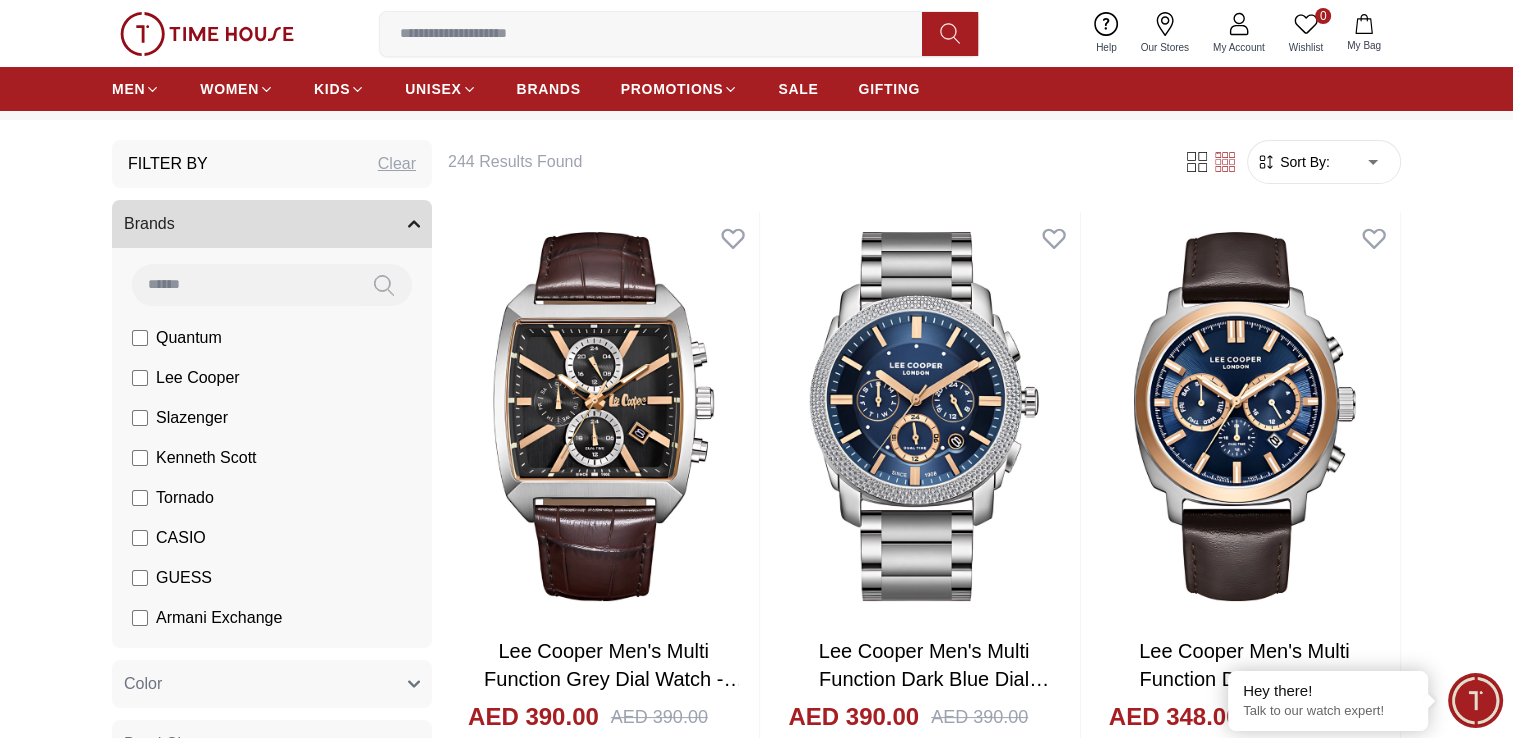 scroll, scrollTop: 0, scrollLeft: 0, axis: both 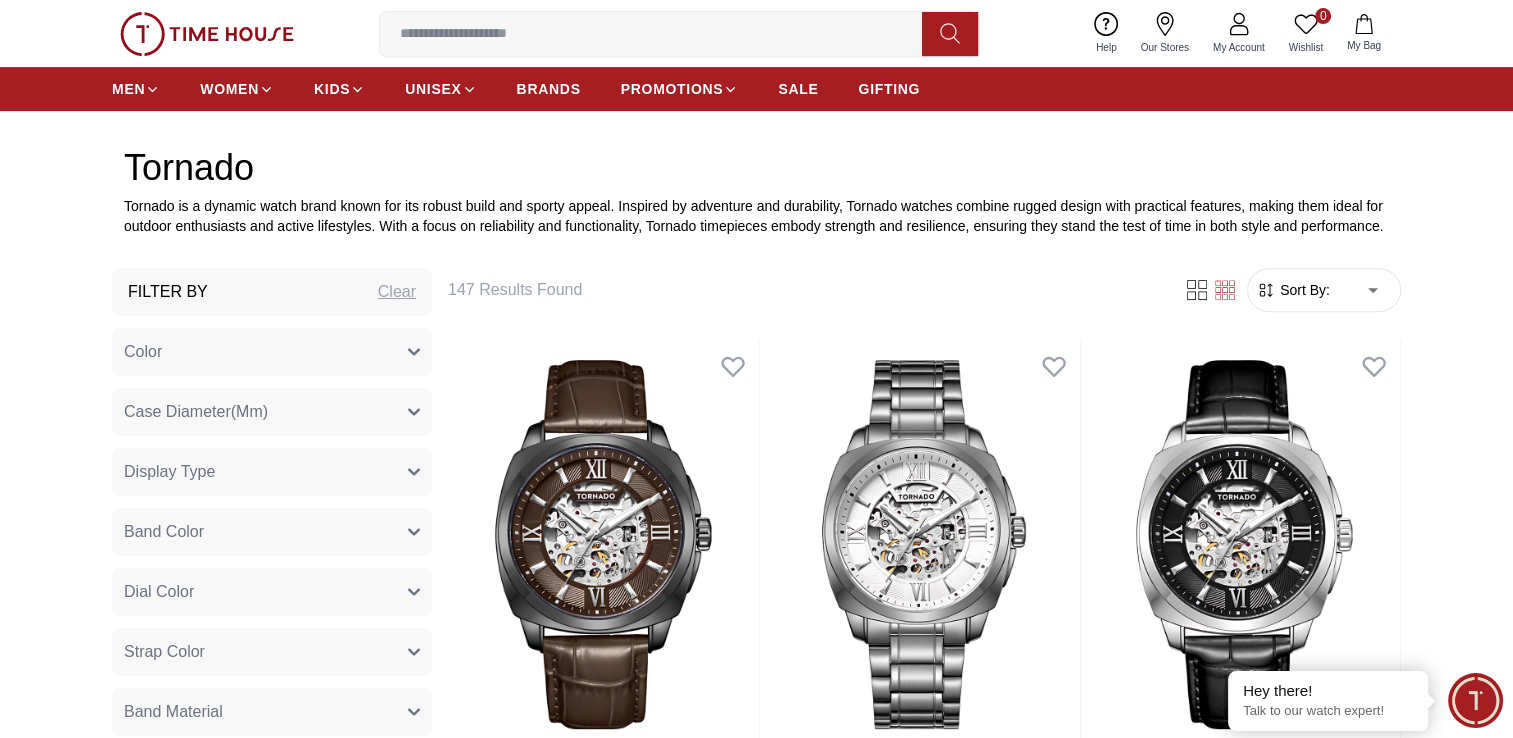 click 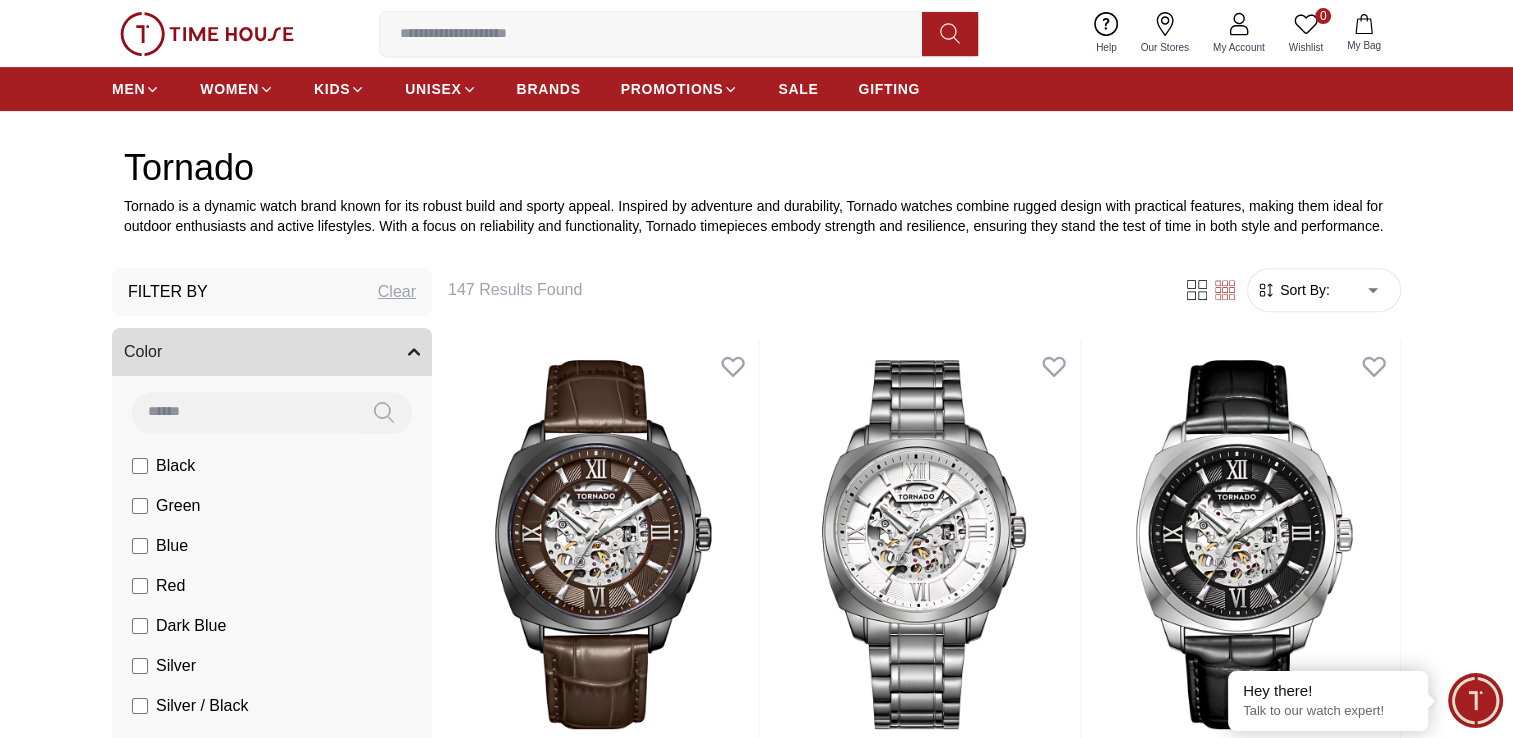 click on "Blue" at bounding box center (172, 546) 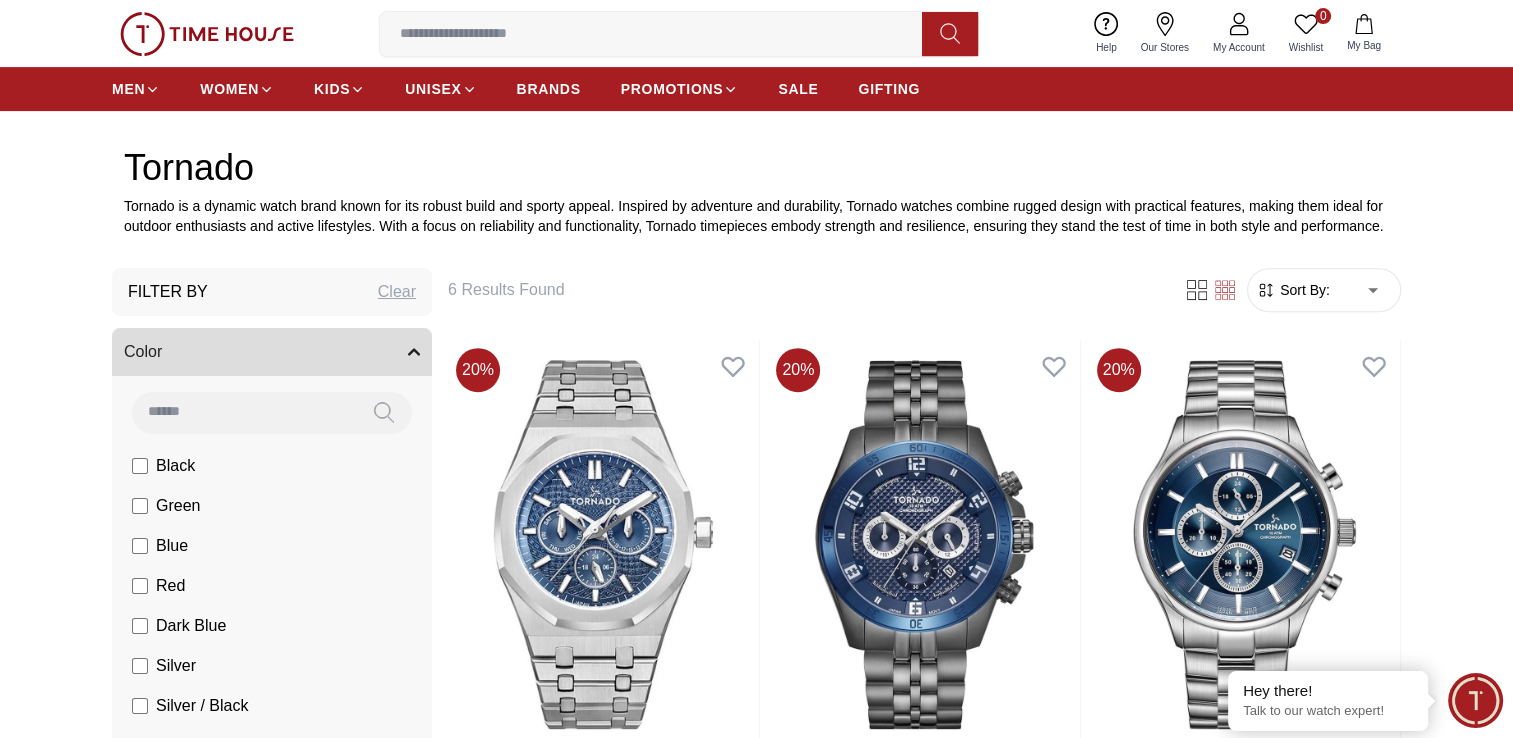 click on "Filter By Clear Color Black Green Blue Red Dark Blue Silver Silver / Black Orange Rose Gold Grey White Silver / Gold Silver / Rose Gold Gold Yellow Brown Light Blue Silver / Blue Navy Blue Military Green Blue / Silver Champagne White / Gold  Black  Ivory Green / Silver Black / Blue Black/Silver Blue/Silver Navy blue Cadet Blue Gold / Green Blue / Gold Silver  /  Silver Deep Blue Green / Gold  Black / Gun Metal Gun Metal / Green Gun Metal / Red Gun Metal / Yellow Olive Green / Dark Green Olive Green Green / Rose Gold  Blue / Gun Metal Spa Blue Case Diameter(Mm) 43 42 45 44.5 Display Type Analog Multi Function Automatic Chronograph Band Color Silver Yellow Green Dark Blue Red Black Dark Brown Rose Gold Gold Blue Brown Grey White Orange Army Green Navy Blue Gun Metal Two Tone Rose Gold Dial Color Black Silver Grey White Yellow Navy Blue Dark Green Beige Light Blue Black Sunburst Dial Maroon Black   Blue Dark Blue Green Brown Rose Gold Ivory Onyx Black Midnight Blue Jungle Green Strap Color Silver Green Black" at bounding box center [756, 1046] 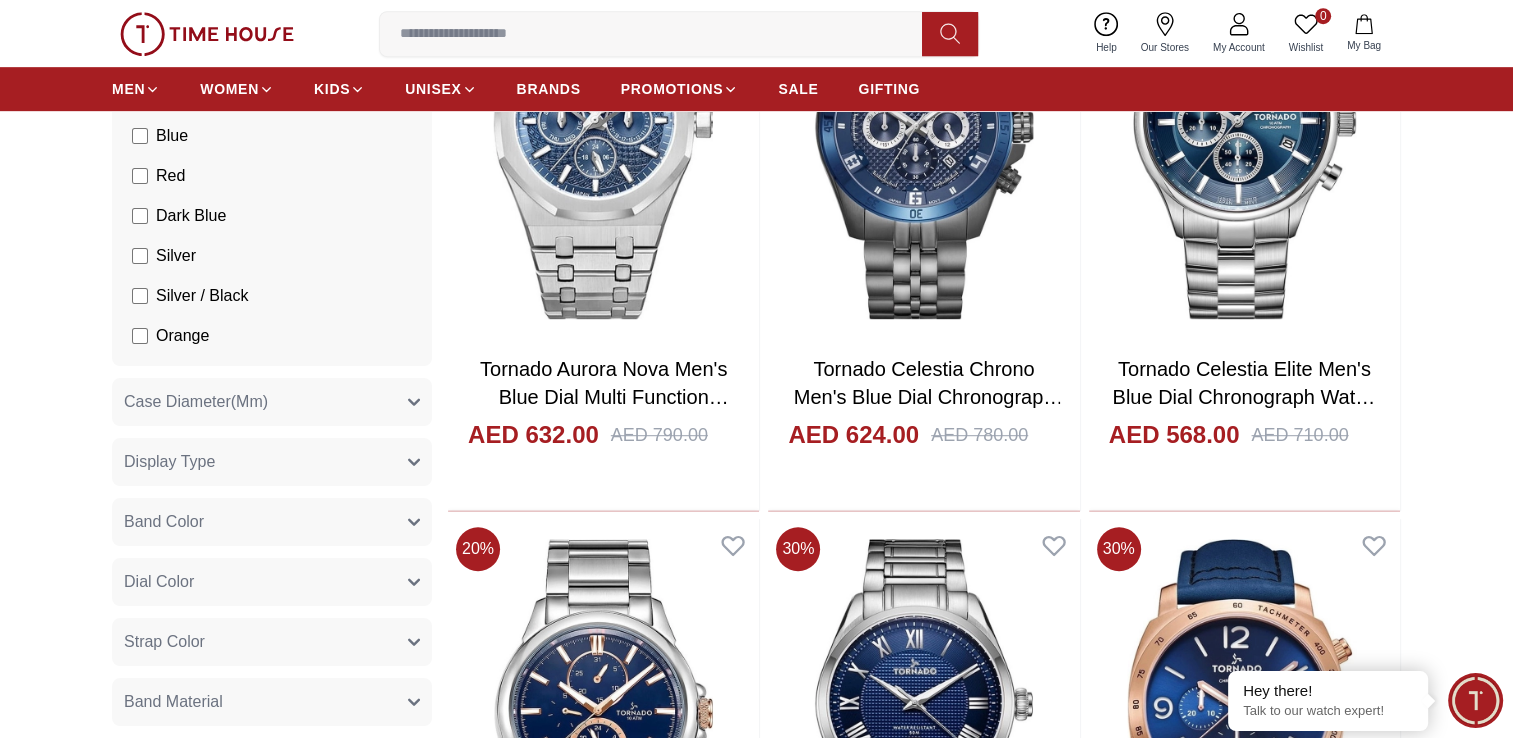 scroll, scrollTop: 1200, scrollLeft: 0, axis: vertical 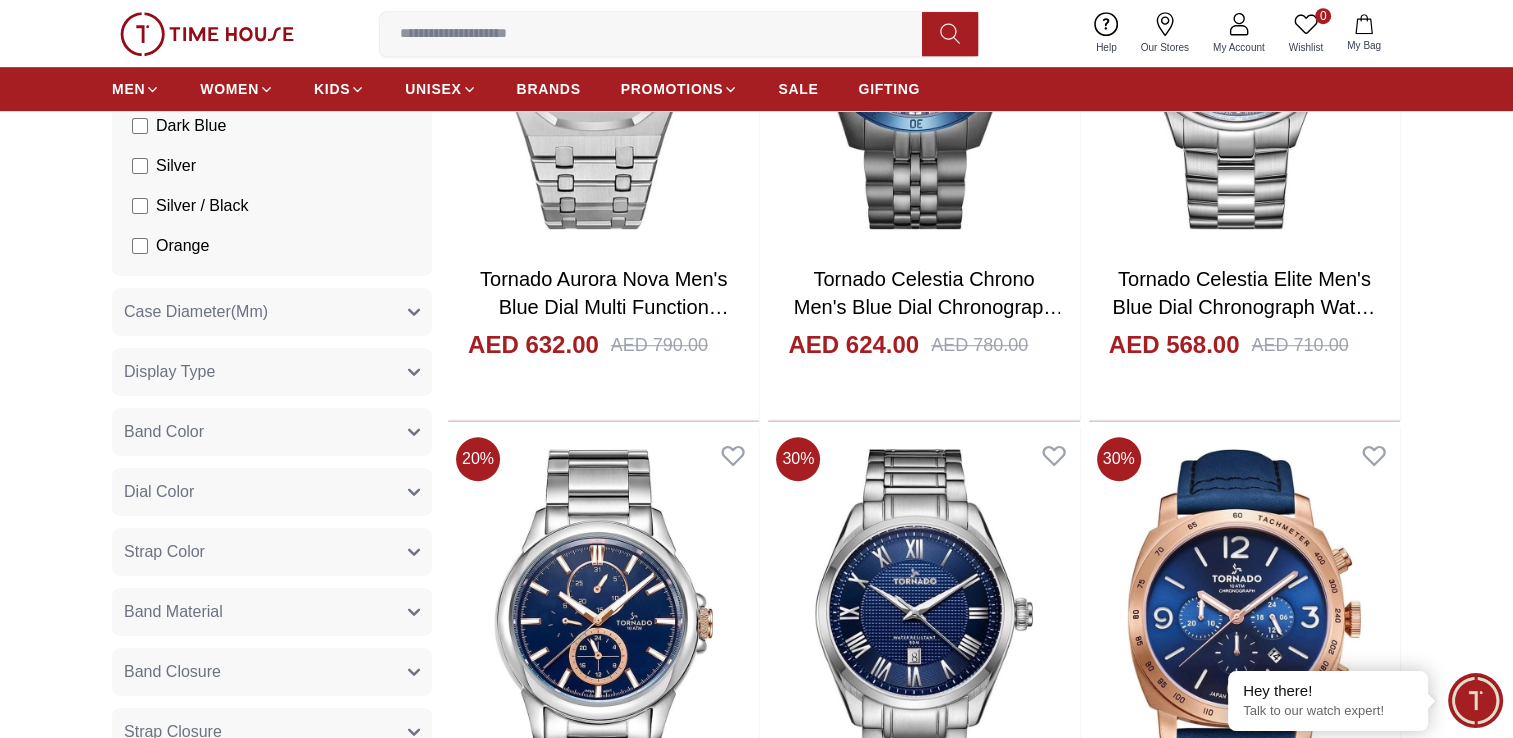 click 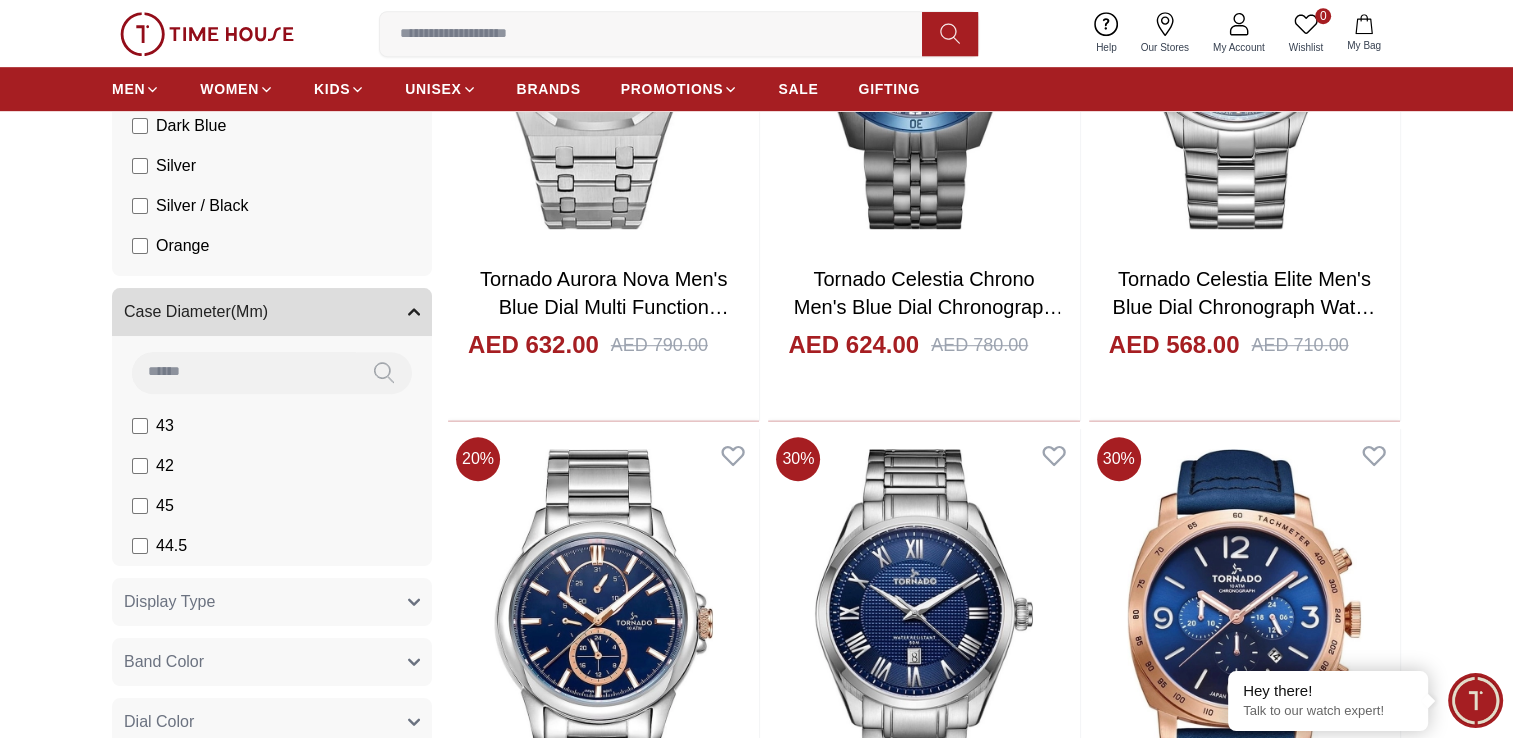 click on "Filter By Clear Color Black Green Blue Red Dark Blue Silver Silver / Black Orange Rose Gold Grey White Silver / Gold Silver / Rose Gold Gold Yellow Brown Light Blue Silver / Blue Navy Blue Military Green Blue / Silver Champagne White / Gold  Black  Ivory Green / Silver Black / Blue Black/Silver Blue/Silver Navy blue Cadet Blue Gold / Green Blue / Gold Silver  /  Silver Deep Blue Green / Gold  Black / Gun Metal Gun Metal / Green Gun Metal / Red Gun Metal / Yellow Olive Green / Dark Green Olive Green Green / Rose Gold  Blue / Gun Metal Spa Blue Case Diameter(Mm) 43 42 45 44.5 Display Type Analog Multi Function Automatic Chronograph Band Color Silver Yellow Green Dark Blue Red Black Dark Brown Rose Gold Gold Blue Brown Grey White Orange Army Green Navy Blue Gun Metal Two Tone Rose Gold Dial Color Black Silver Grey White Yellow Navy Blue Dark Green Beige Light Blue Black Sunburst Dial Maroon Black   Blue Dark Blue Green Brown Rose Gold Ivory Onyx Black Midnight Blue Jungle Green Strap Color Silver Green Black" at bounding box center (756, 661) 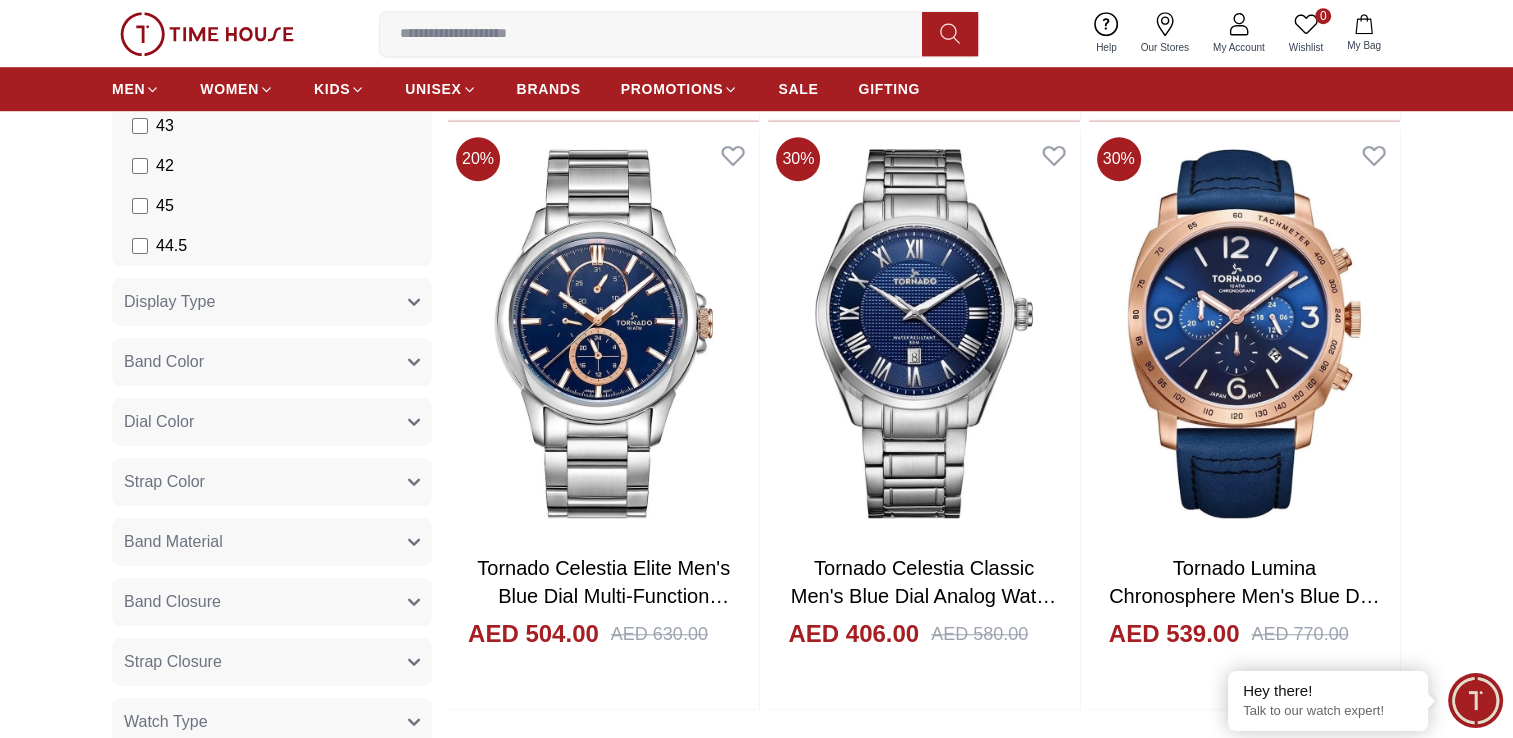 click 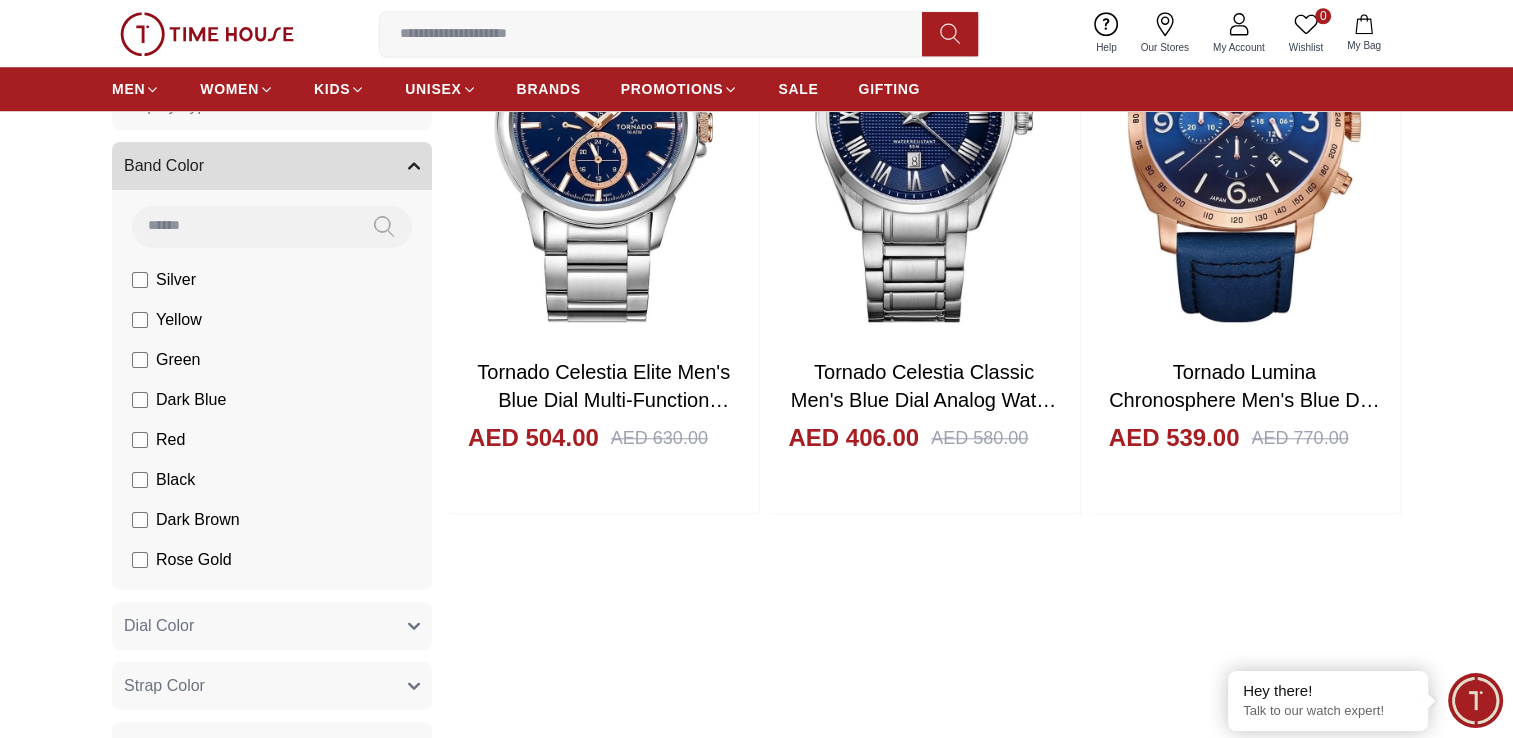 scroll, scrollTop: 1700, scrollLeft: 0, axis: vertical 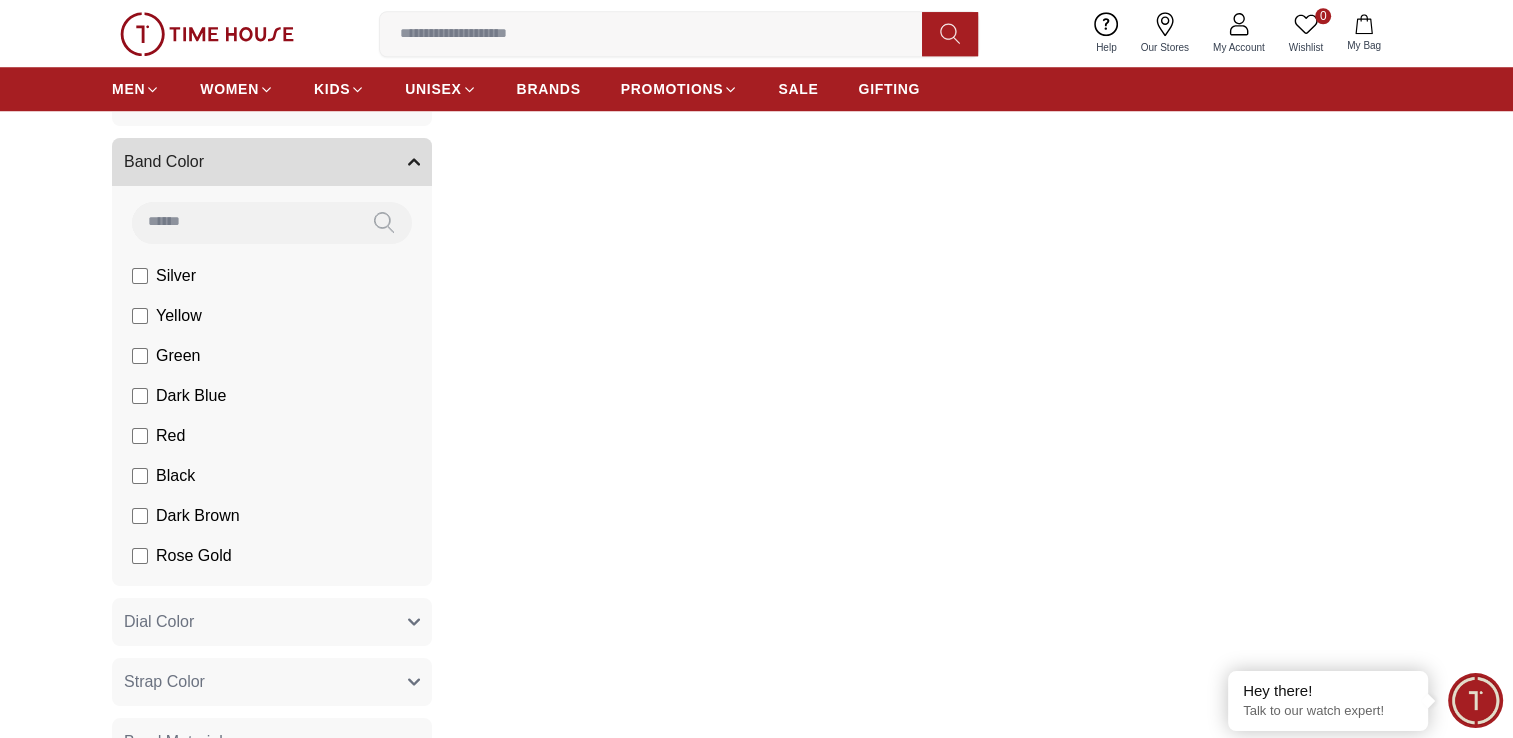 click on "Filter By Clear Color Black Green Blue Red Dark Blue Silver Silver / Black Orange Rose Gold Grey White Silver / Gold Silver / Rose Gold Gold Yellow Brown Light Blue Silver / Blue Navy Blue Military Green Blue / Silver Champagne White / Gold  Black  Ivory Green / Silver Black / Blue Black/Silver Blue/Silver Navy blue Cadet Blue Gold / Green Blue / Gold Silver  /  Silver Deep Blue Green / Gold  Black / Gun Metal Gun Metal / Green Gun Metal / Red Gun Metal / Yellow Olive Green / Dark Green Olive Green Green / Rose Gold  Blue / Gun Metal Spa Blue Case Diameter(Mm) 43 42 45 44.5 Display Type Analog Multi Function Automatic Chronograph Band Color Silver Yellow Green Dark Blue Red Black Dark Brown Rose Gold Gold Blue Brown Grey White Orange Army Green Navy Blue Gun Metal Two Tone Rose Gold Dial Color Black Silver Grey White Yellow Navy Blue Dark Green Beige Light Blue Black Sunburst Dial Maroon Black   Blue Dark Blue Green Brown Rose Gold Ivory Onyx Black Midnight Blue Jungle Green Strap Color Silver Green Black" at bounding box center [756, 361] 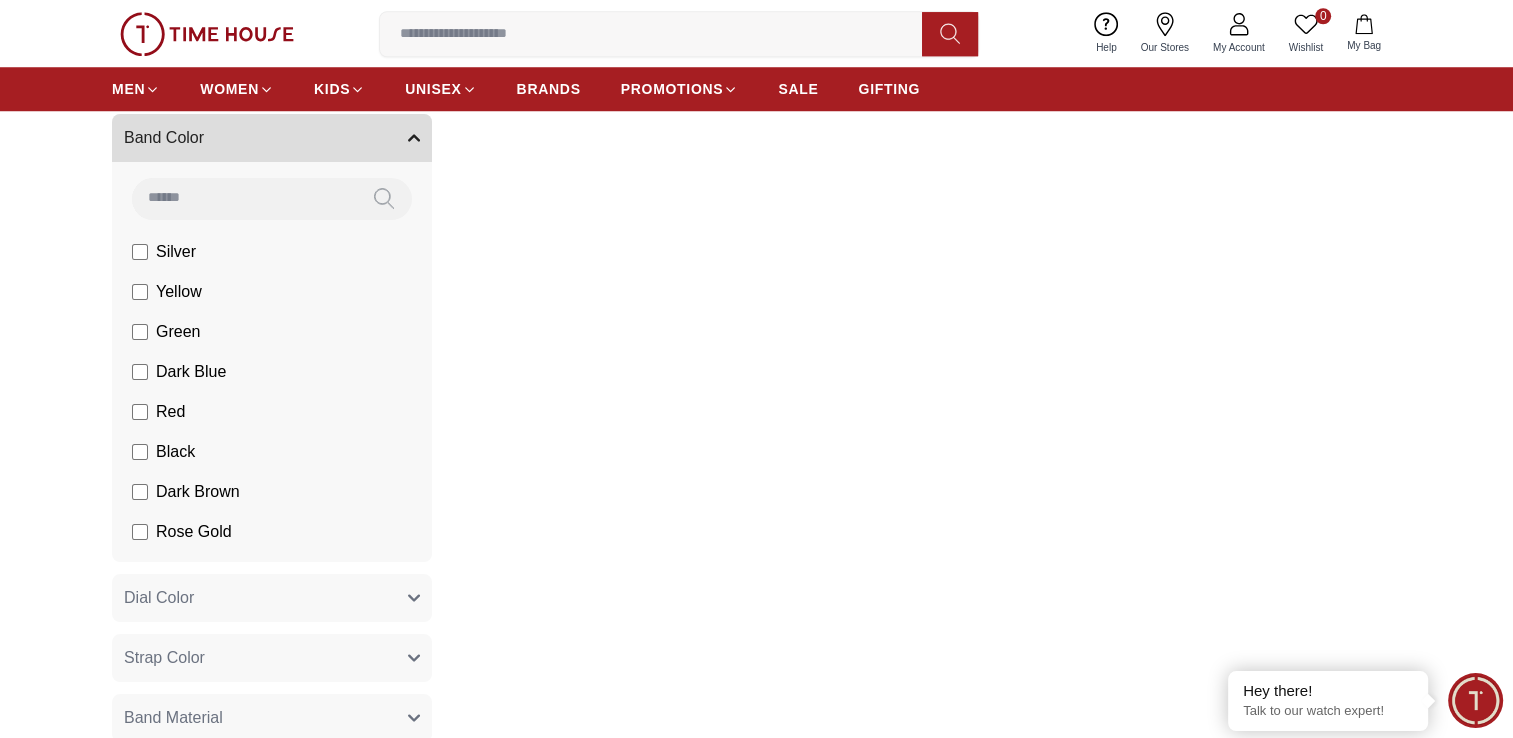 scroll, scrollTop: 1800, scrollLeft: 0, axis: vertical 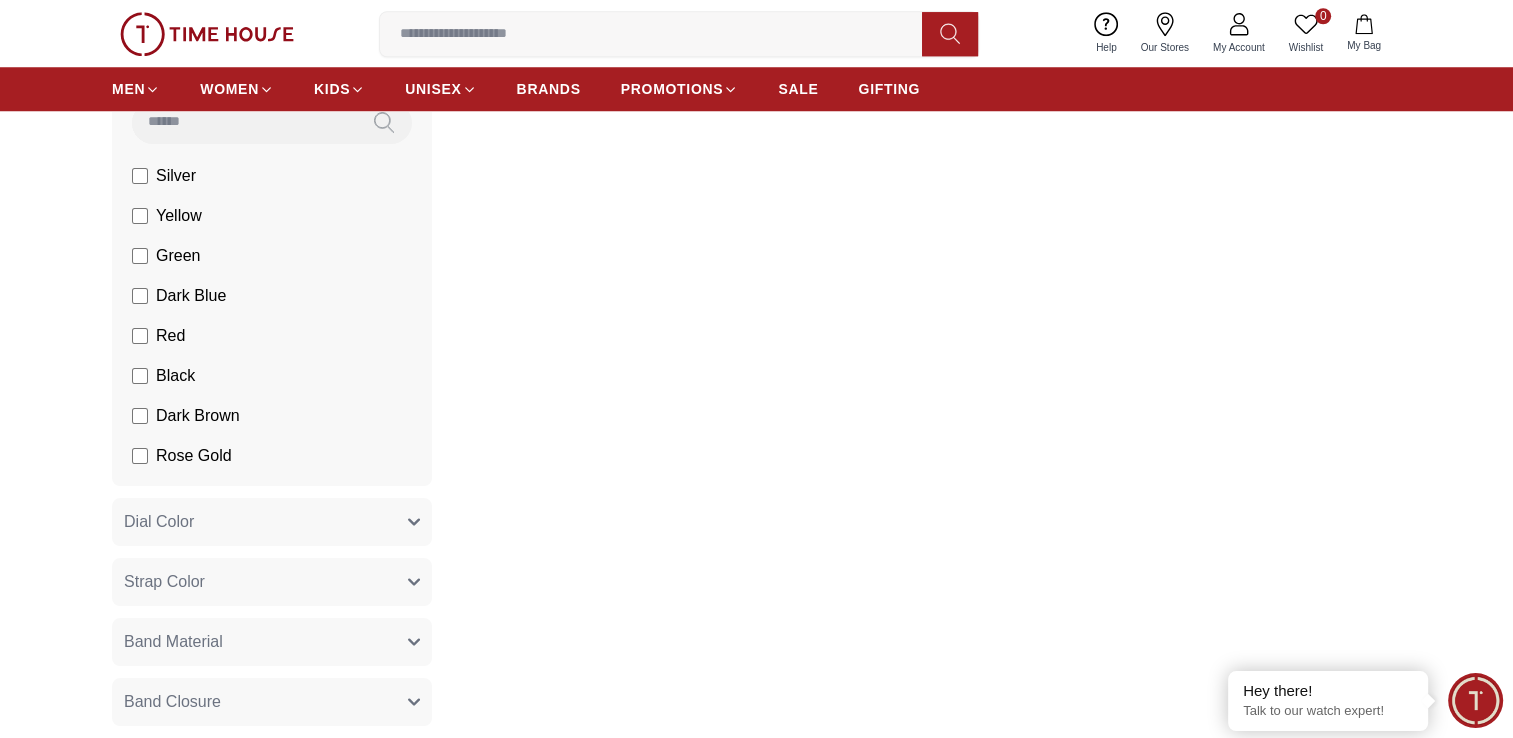 click on "Dial Color" at bounding box center (272, 522) 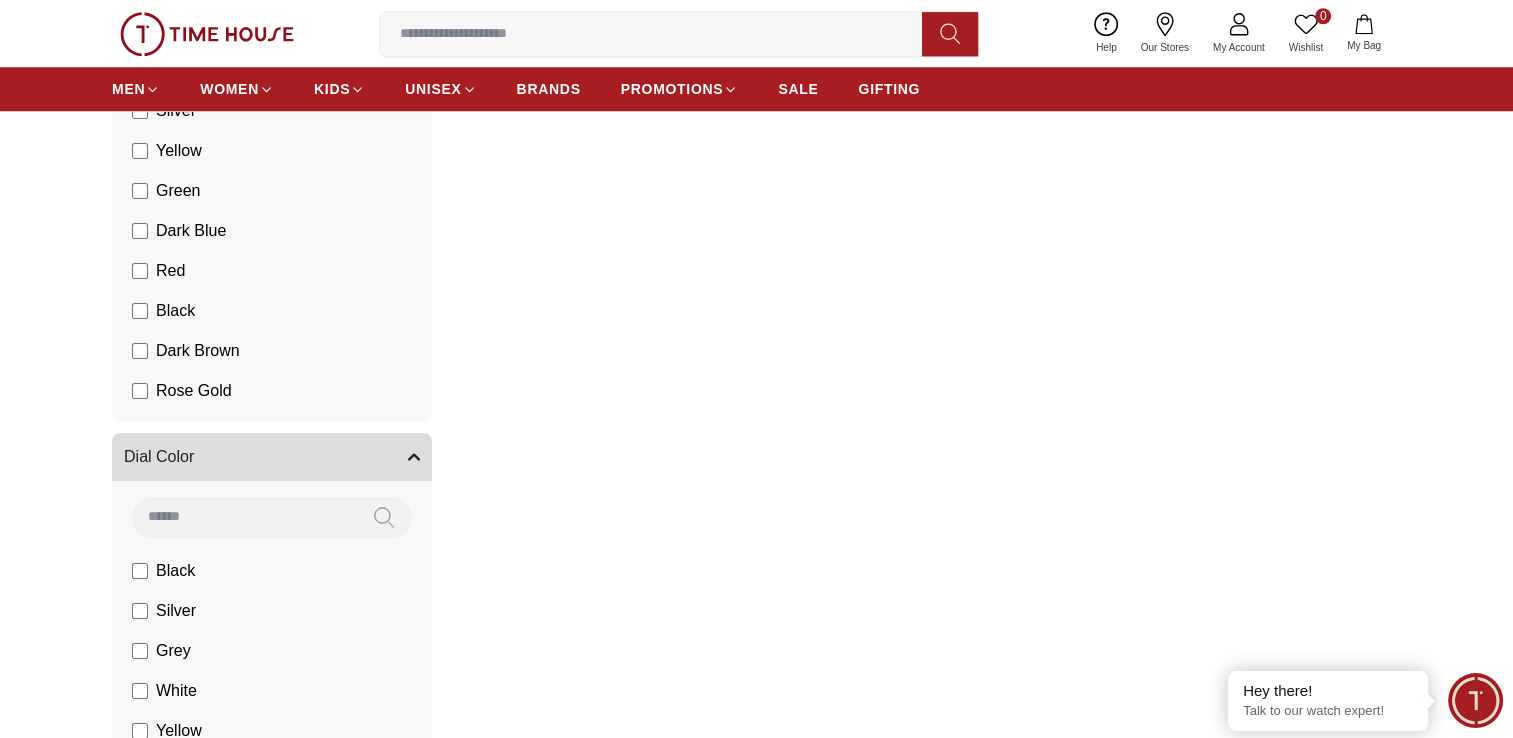 scroll, scrollTop: 1900, scrollLeft: 0, axis: vertical 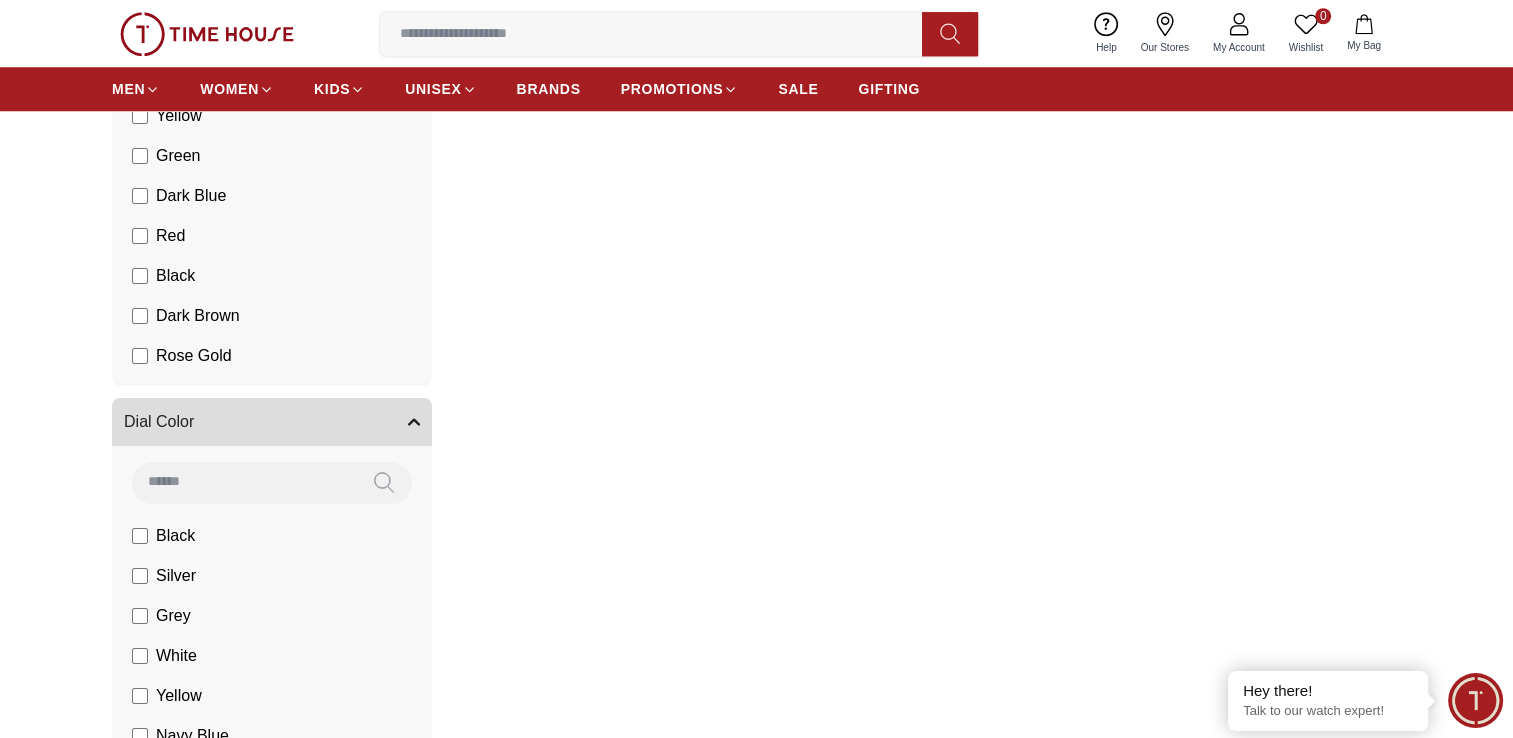 click on "100% Genuine products with International Warranty Shop From [COUNTRY] | العربية |  Currency   | 0 Wishlist Help Our Stores My Account 0 Wishlist My Bag MEN WOMEN KIDS UNISEX BRANDS PROMOTIONS SALE GIFTING Home Tornado Tornado Tornado is a dynamic watch brand known for its robust build and sporty appeal. Inspired by adventure and durability, Tornado watches combine rugged design with practical features, making them ideal for outdoor enthusiasts and active lifestyles. With a focus on reliability and functionality, Tornado timepieces embody strength and resilience, ensuring they stand the test of time in both style and performance.    Filter By Clear Color Black Green Blue Red Dark Blue Silver Silver / Black Orange Rose Gold Grey White Silver / Gold Silver / Rose Gold Gold Yellow Brown Light Blue Silver / Blue Navy Blue Military Green Blue / Silver Champagne White / Gold  Black  Ivory Green / Silver Black / Blue Black/Silver Blue/Silver Navy blue Cadet Blue Gold / Green Blue / Gold Silver  /  Silver Deep Blue" at bounding box center (756, 260) 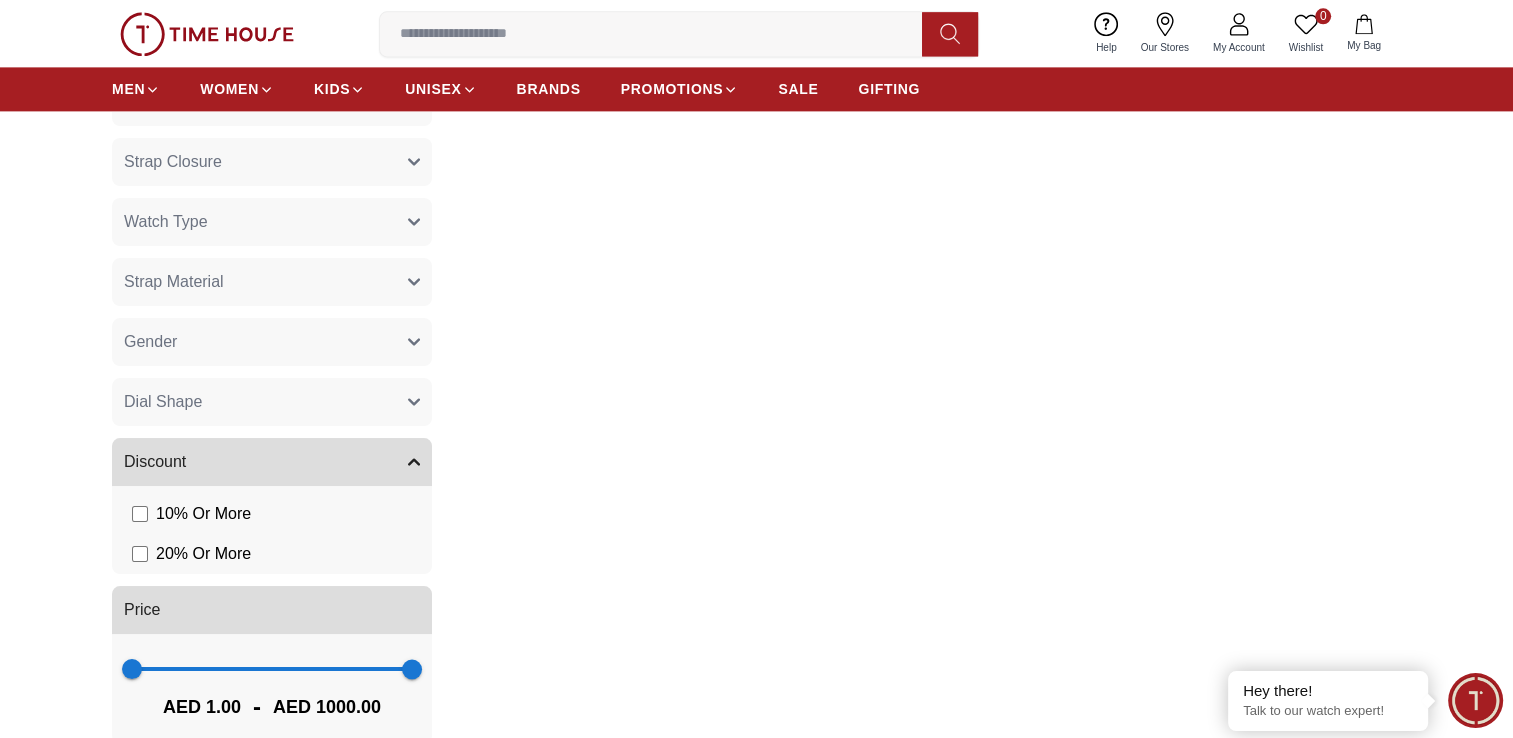 scroll, scrollTop: 3300, scrollLeft: 0, axis: vertical 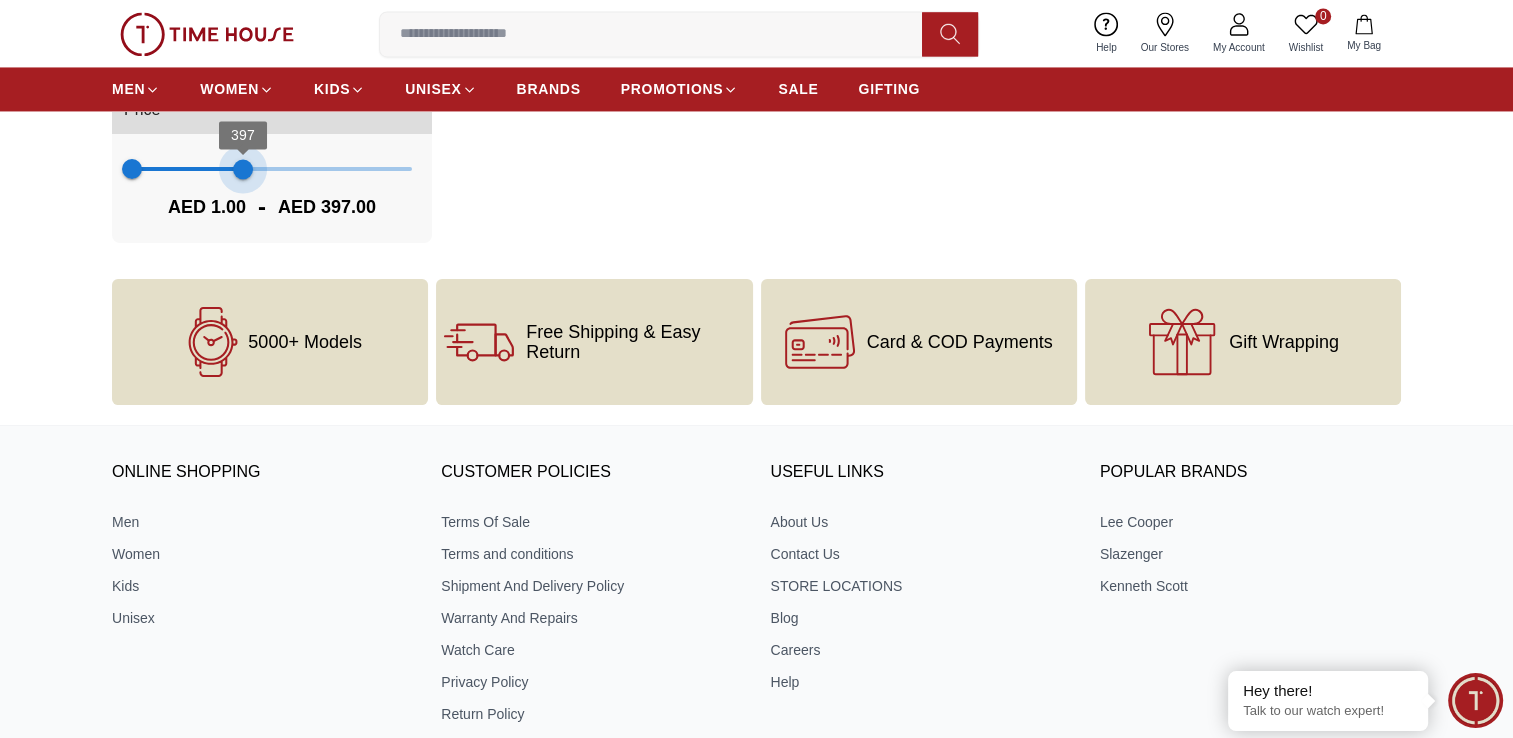 type on "***" 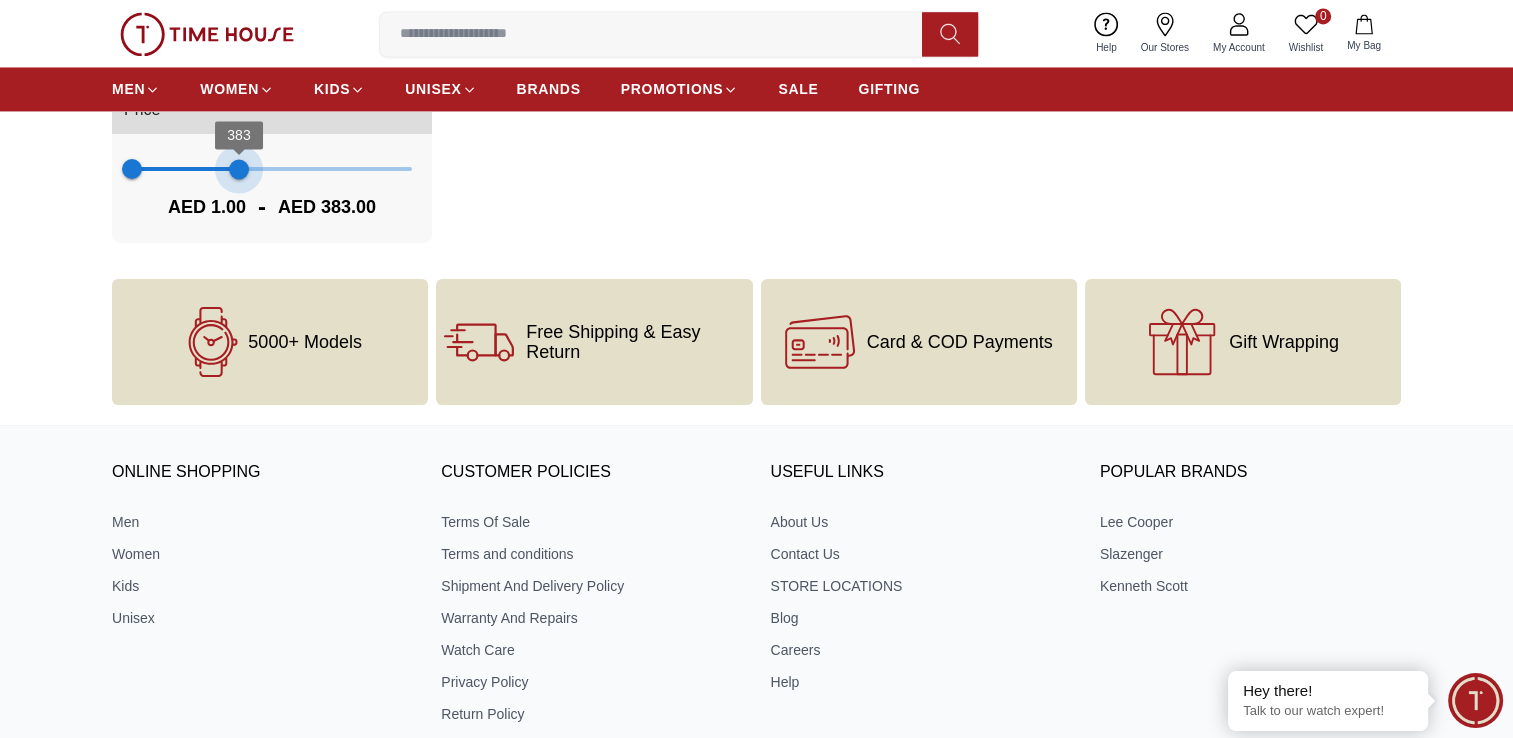 drag, startPoint x: 413, startPoint y: 171, endPoint x: 239, endPoint y: 190, distance: 175.03429 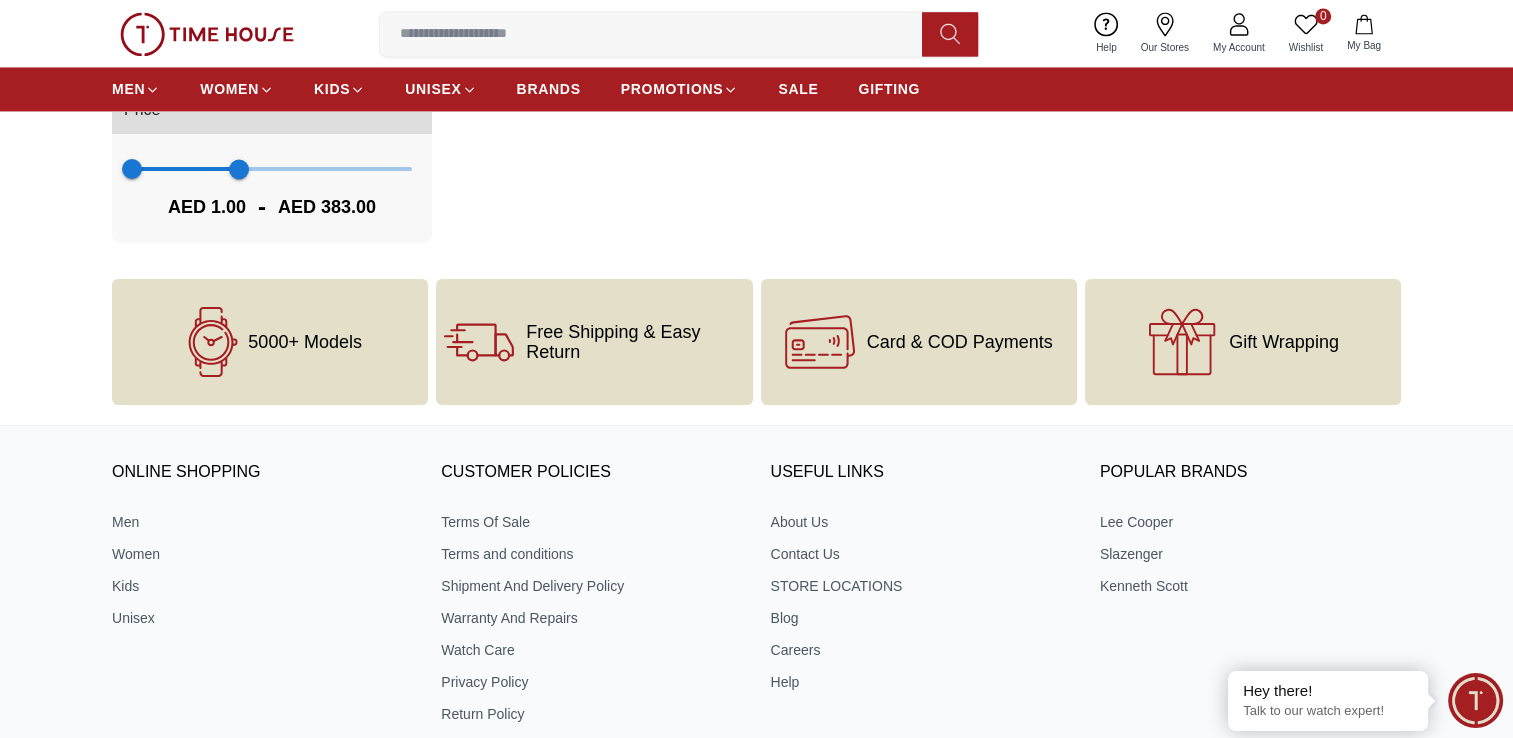 click on "5000+ Models Free Shipping & Easy Return Card & COD Payments Gift Wrapping" at bounding box center [756, 342] 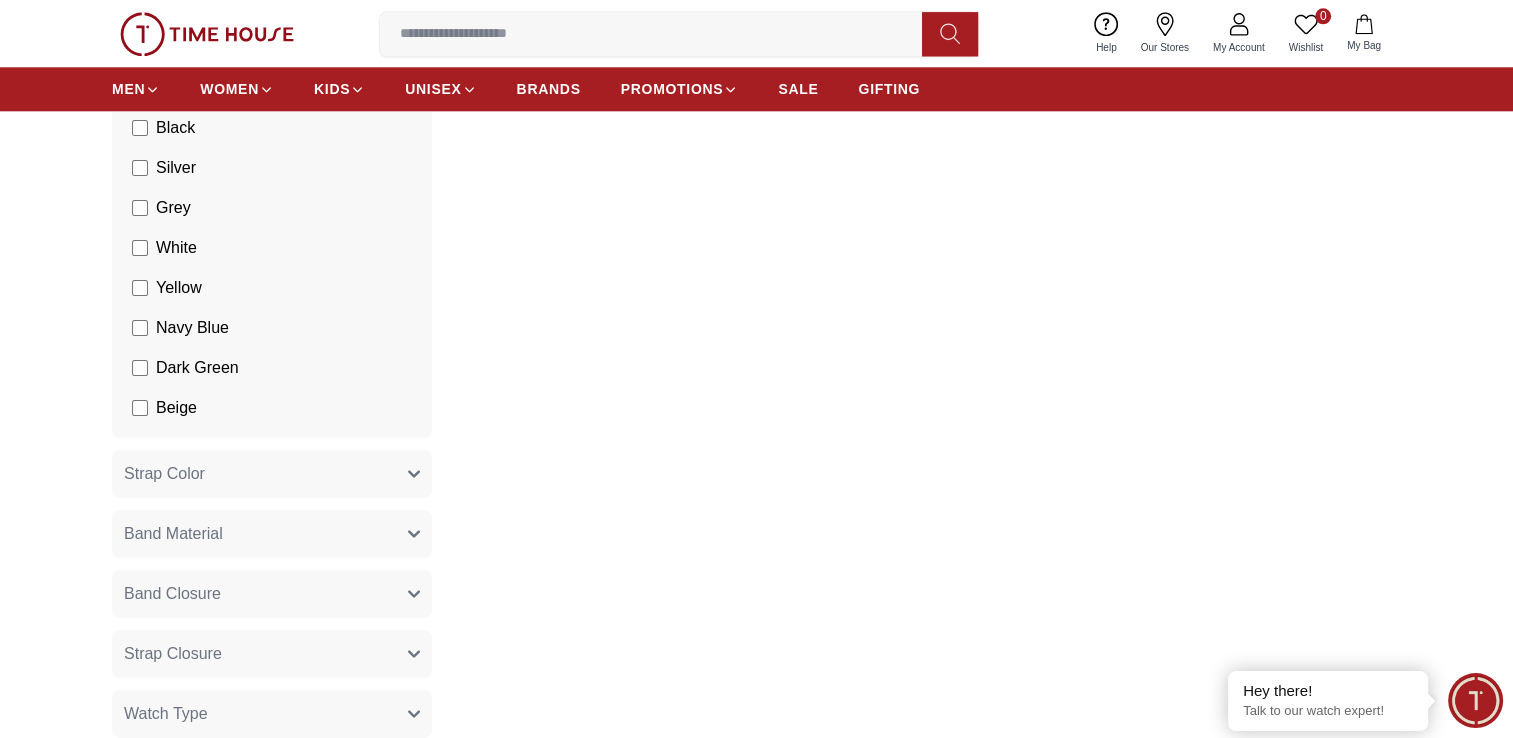 scroll, scrollTop: 2000, scrollLeft: 0, axis: vertical 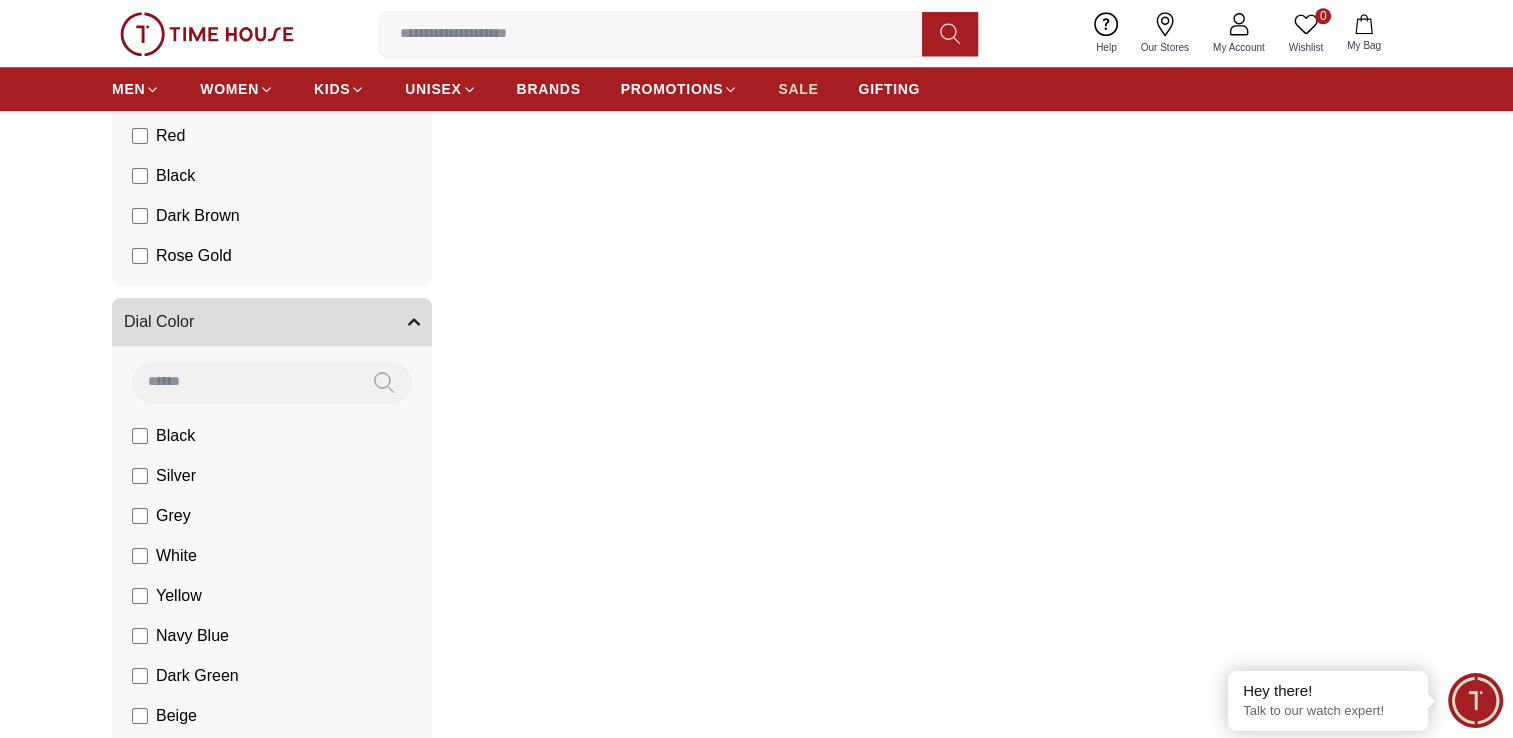 click on "SALE" at bounding box center (798, 89) 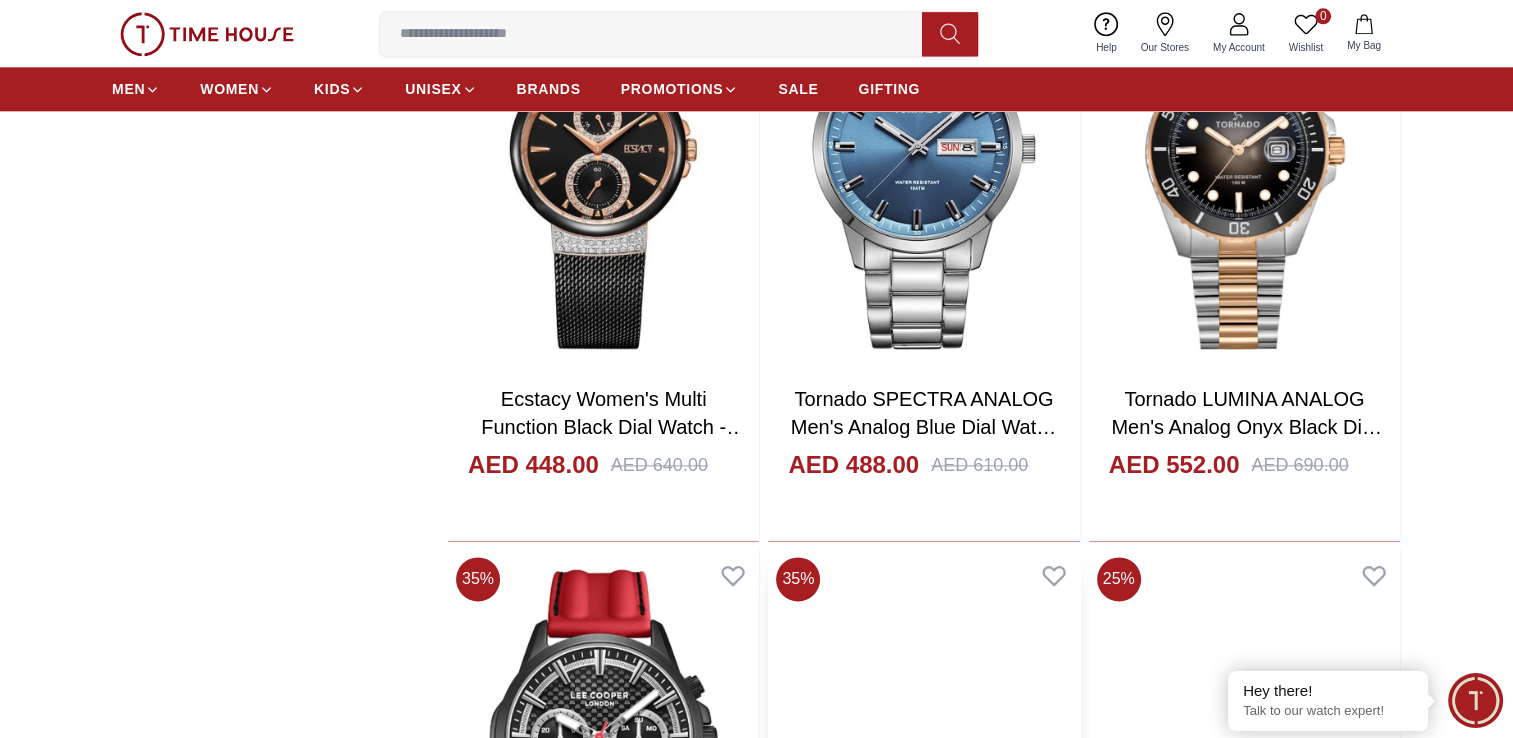 scroll, scrollTop: 2300, scrollLeft: 0, axis: vertical 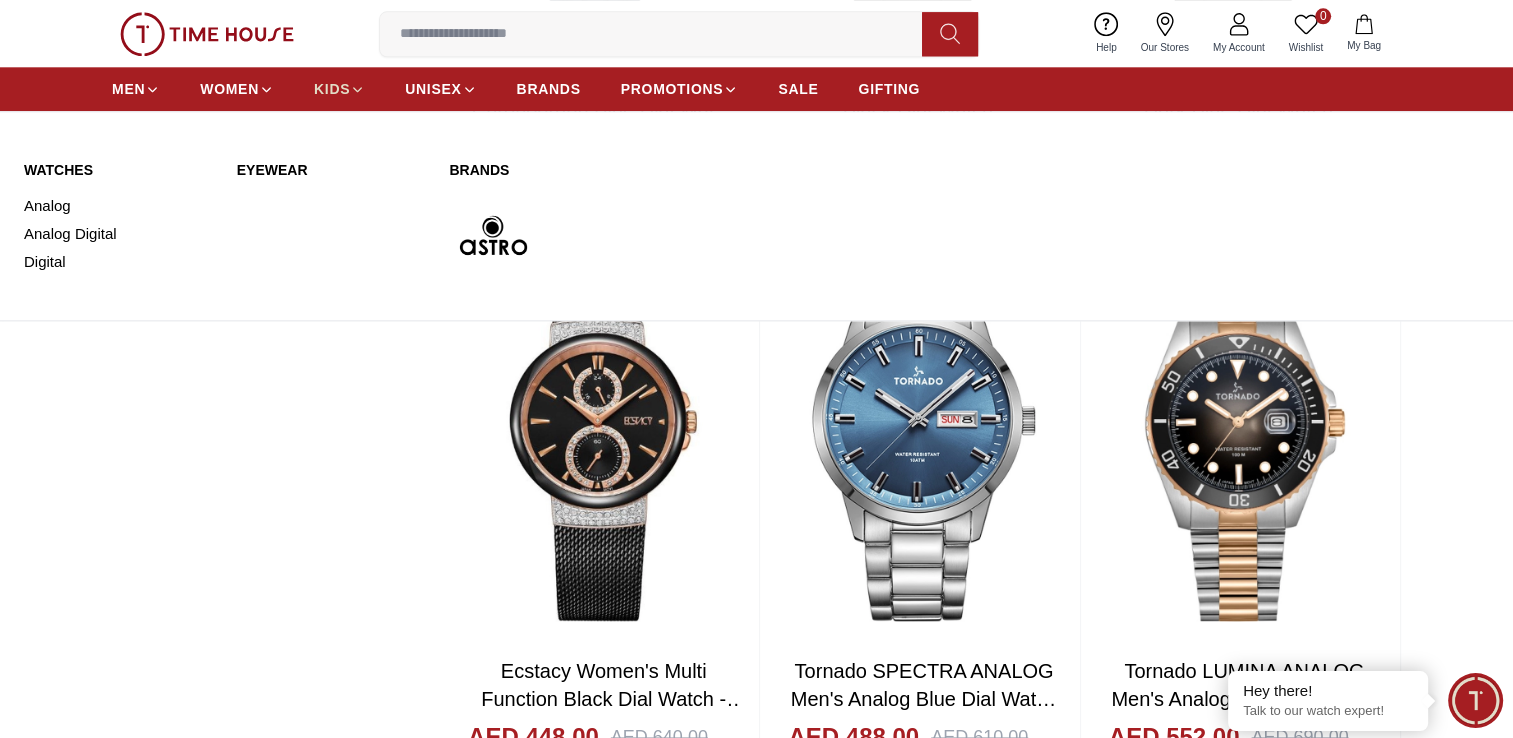 click on "KIDS" at bounding box center [332, 89] 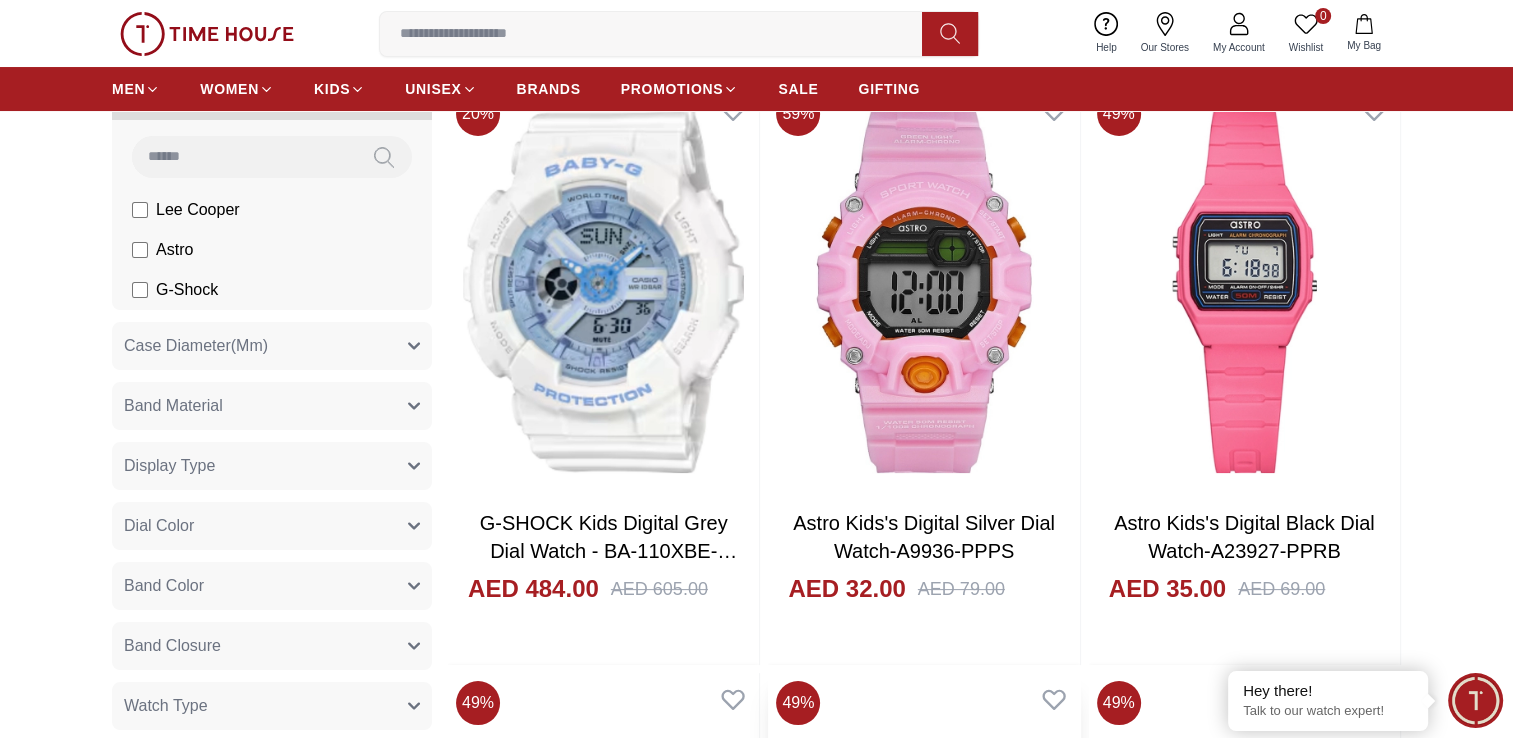 scroll, scrollTop: 100, scrollLeft: 0, axis: vertical 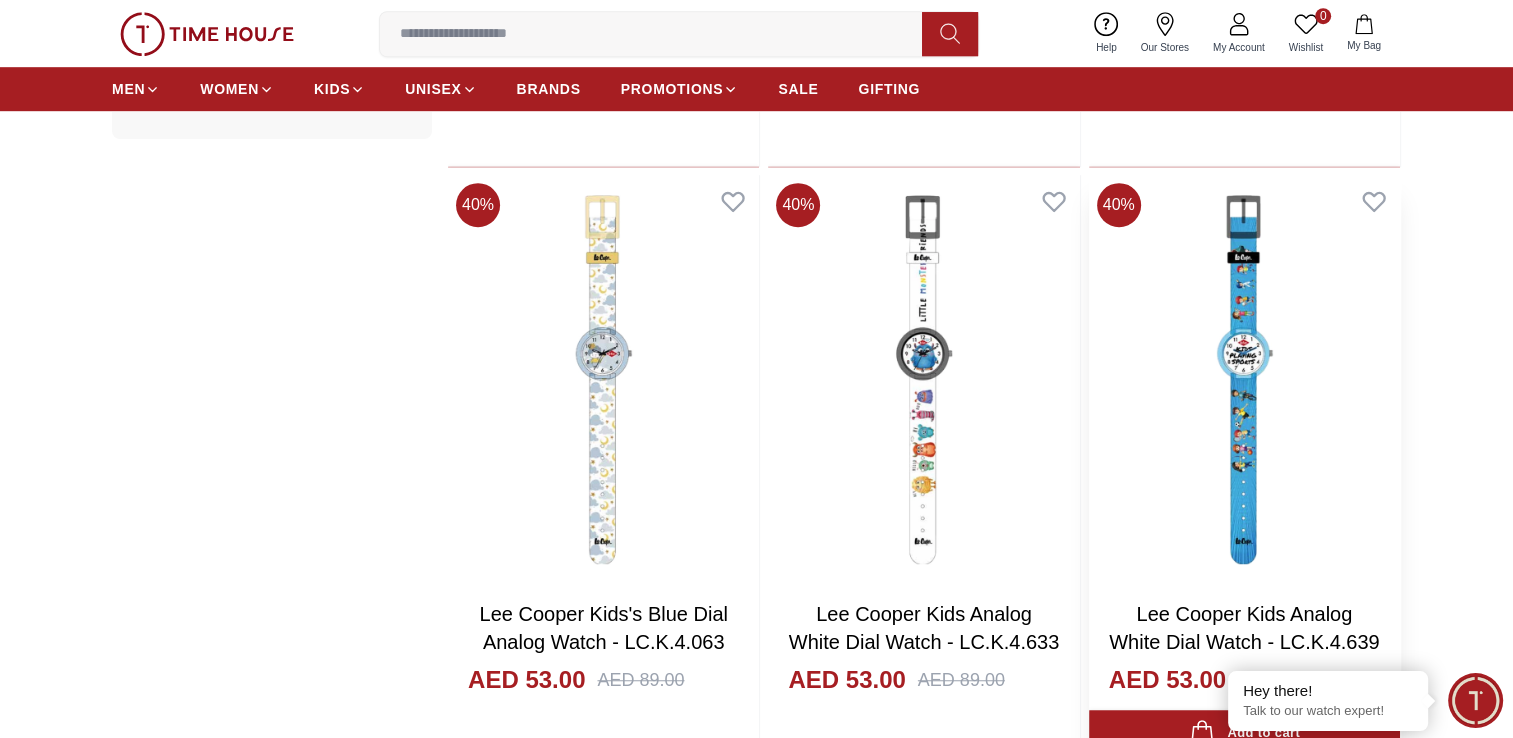 click at bounding box center [1244, 379] 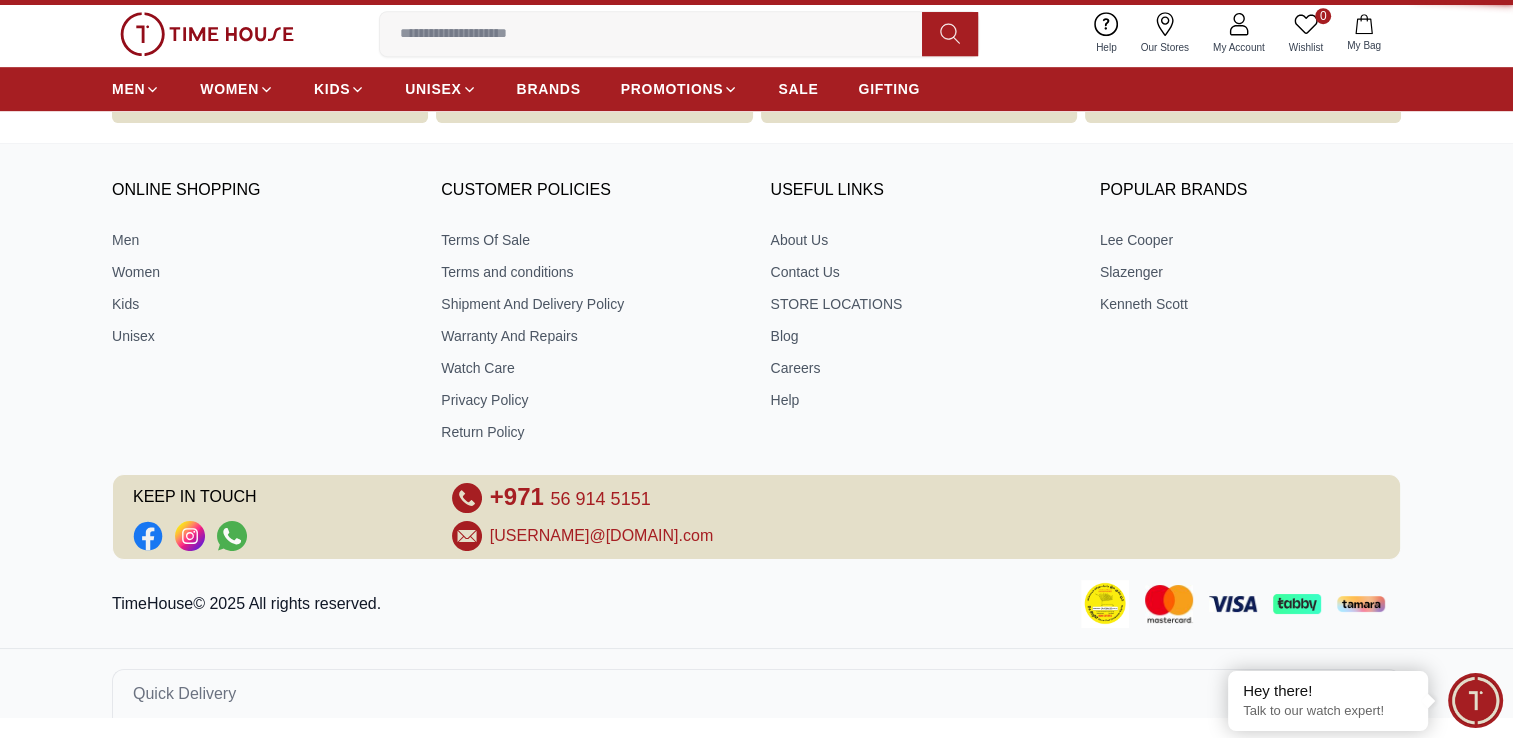 scroll, scrollTop: 0, scrollLeft: 0, axis: both 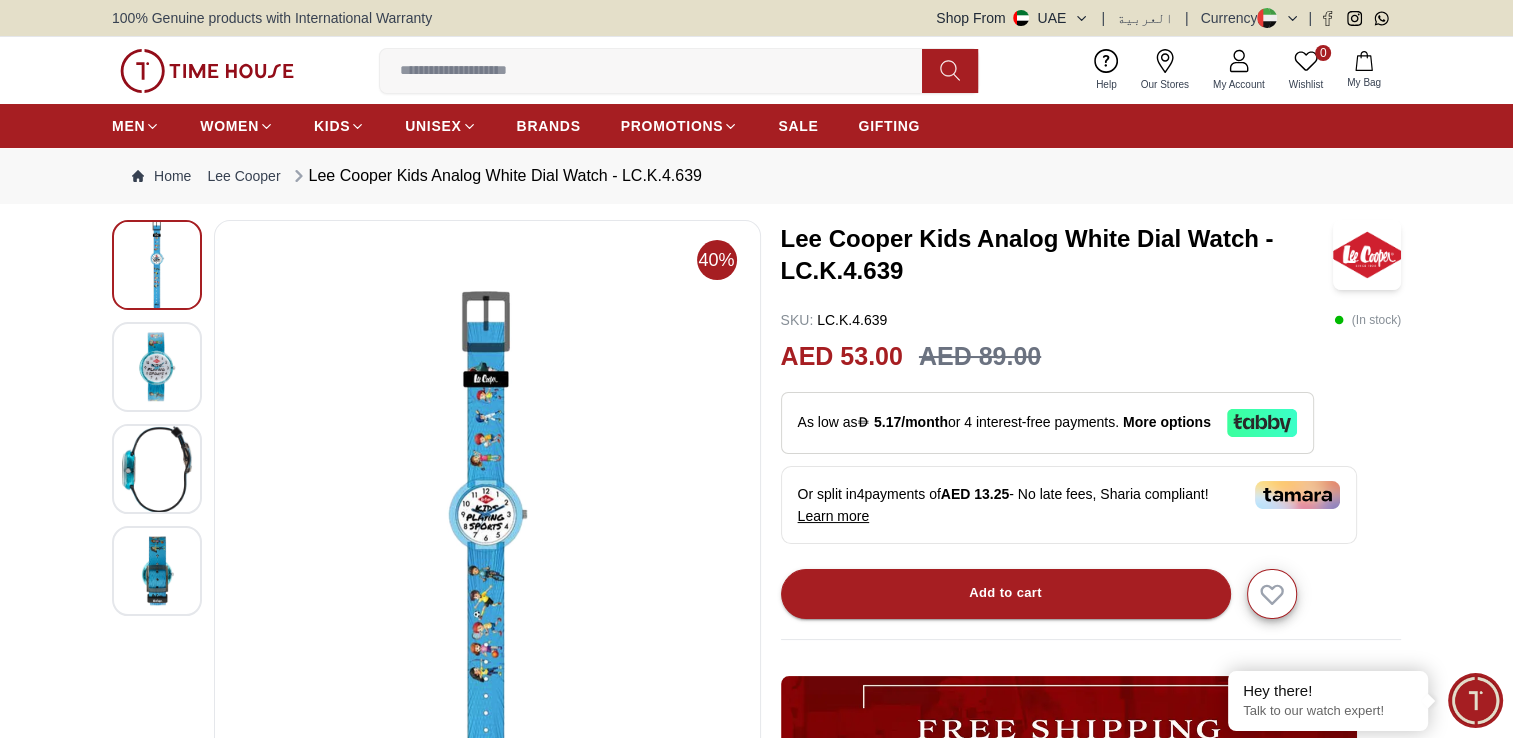 click at bounding box center (157, 367) 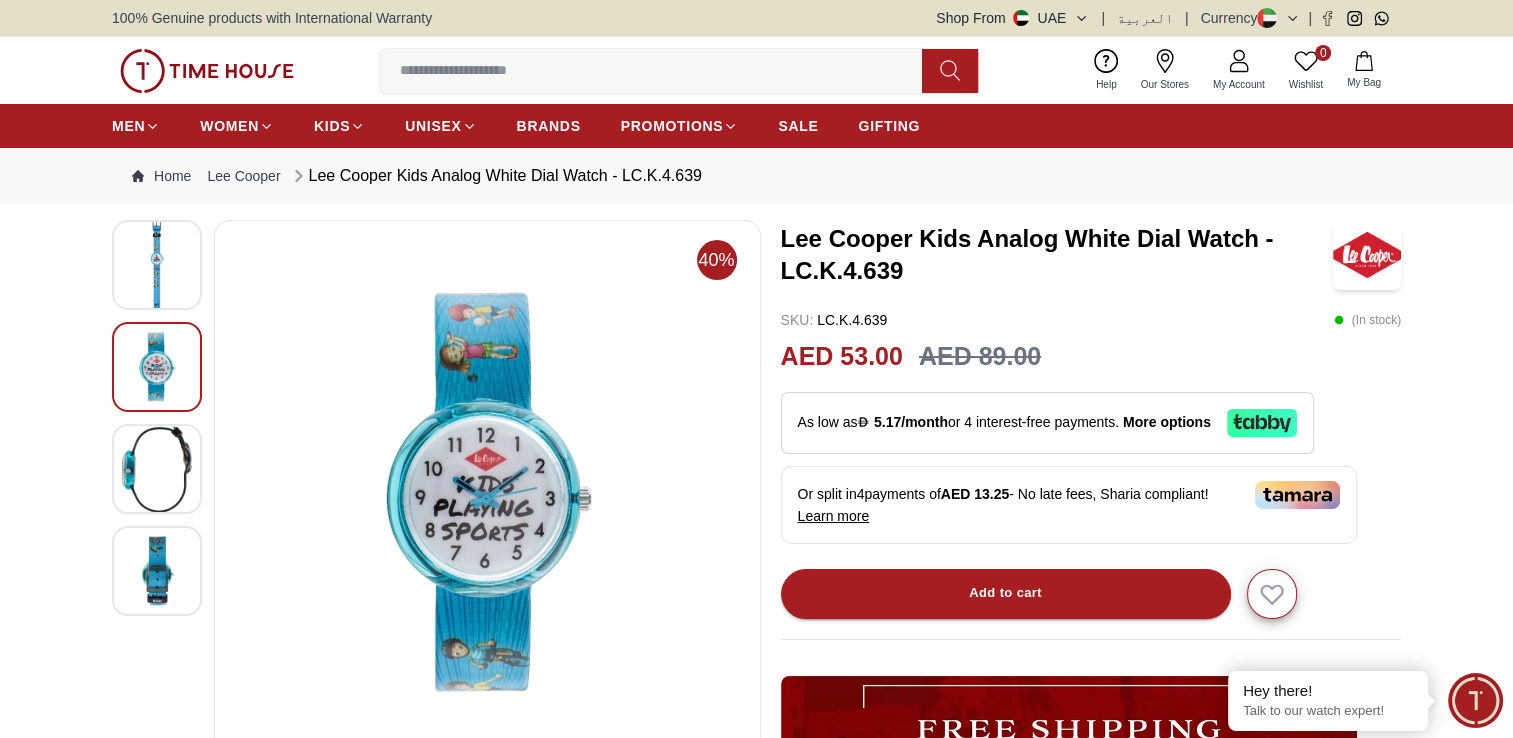 click at bounding box center [157, 469] 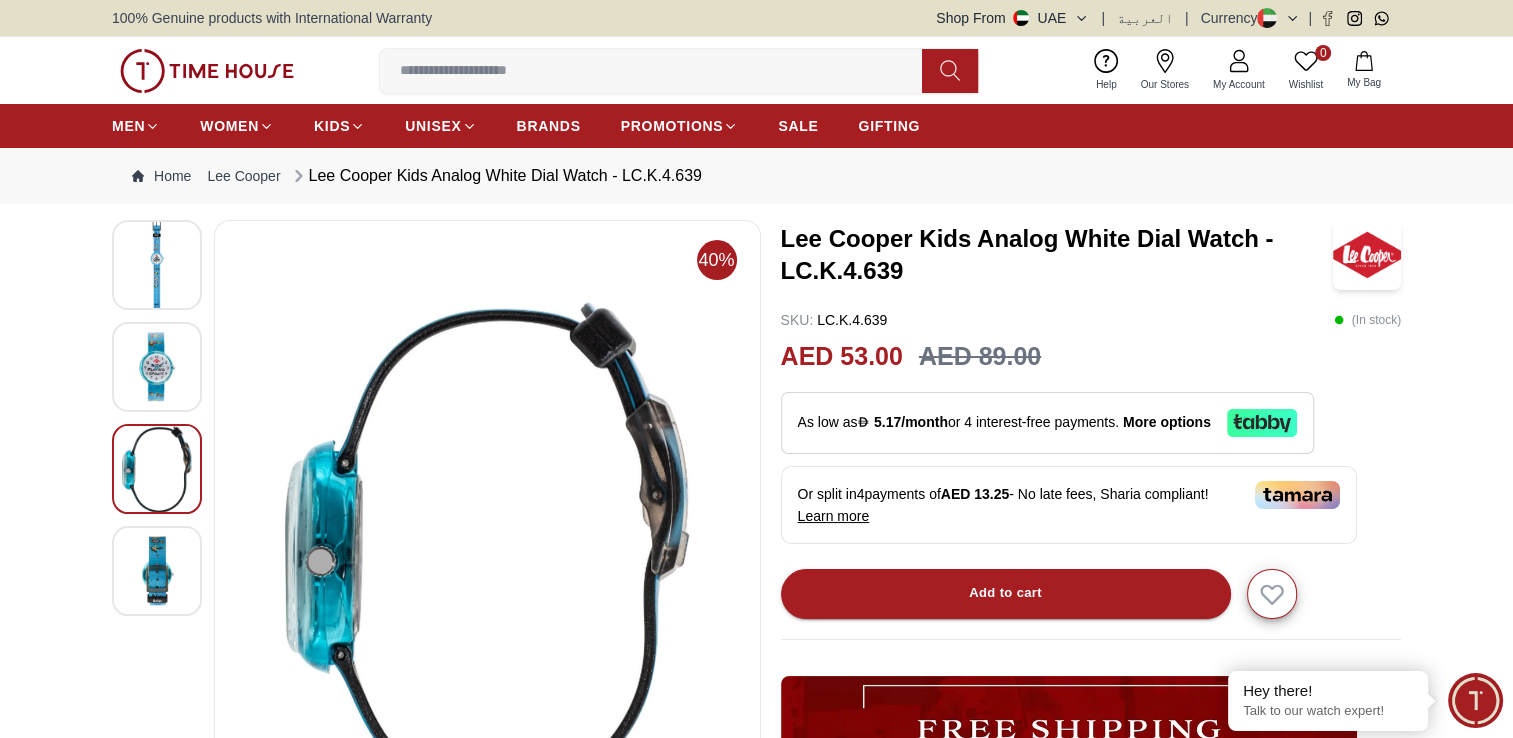 click at bounding box center [157, 571] 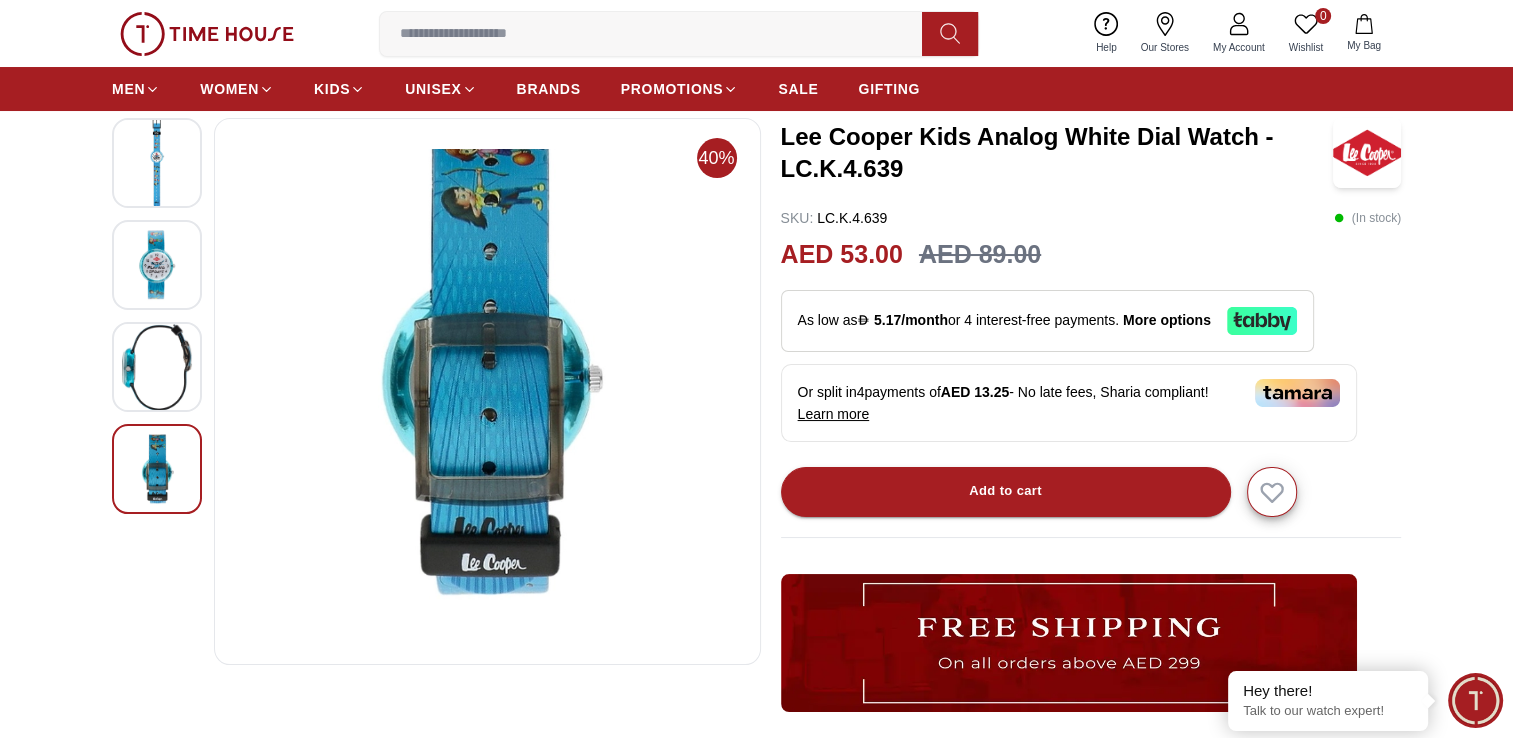 scroll, scrollTop: 200, scrollLeft: 0, axis: vertical 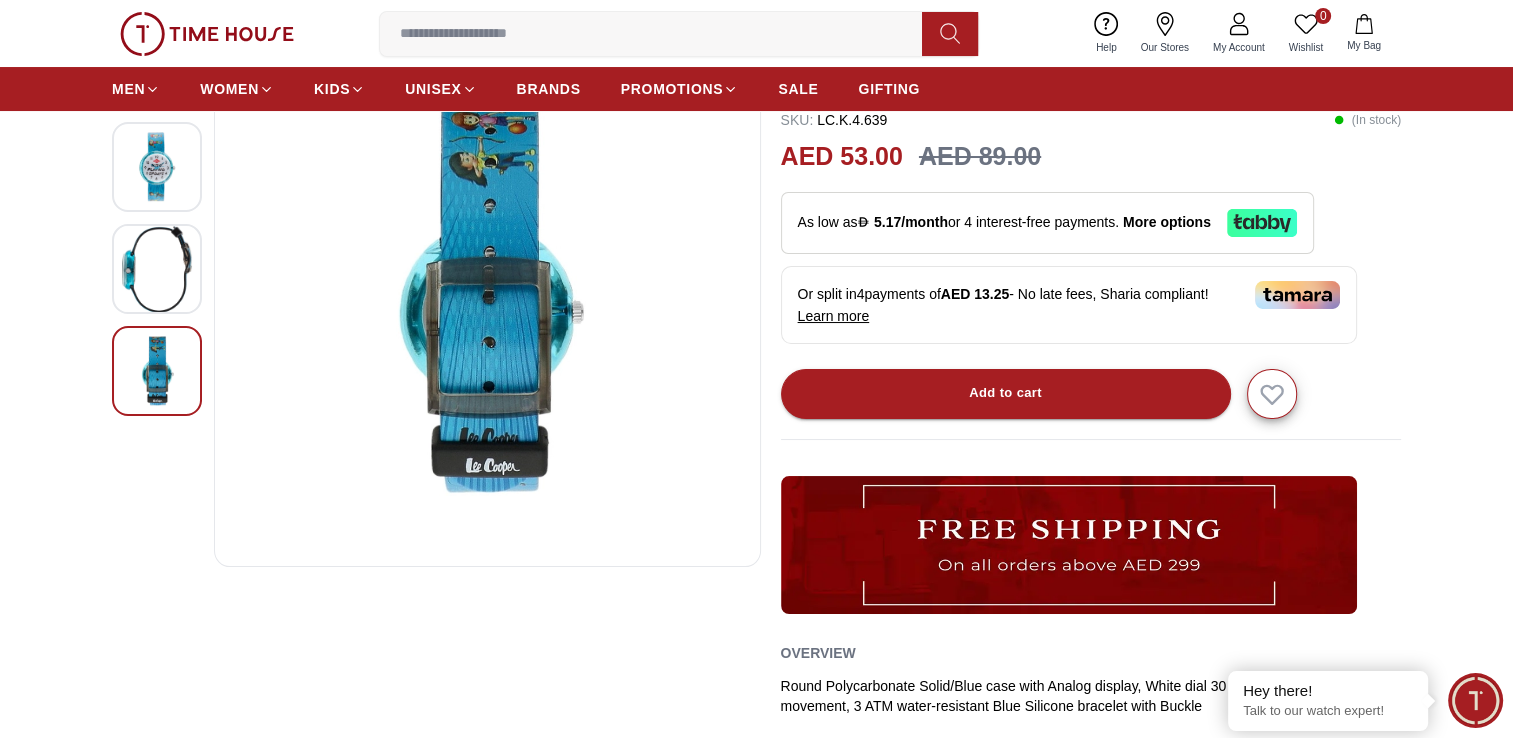 click at bounding box center [157, 269] 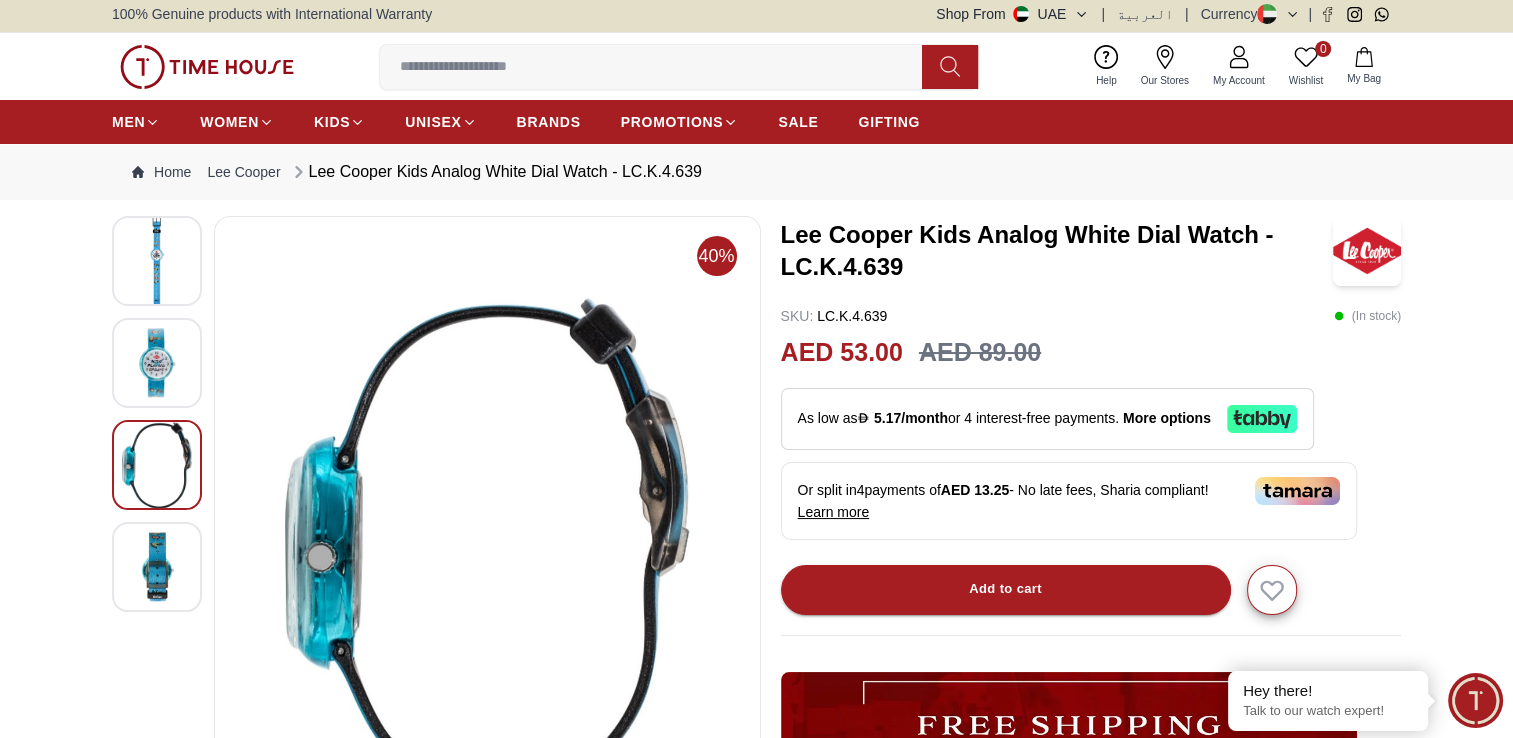 scroll, scrollTop: 0, scrollLeft: 0, axis: both 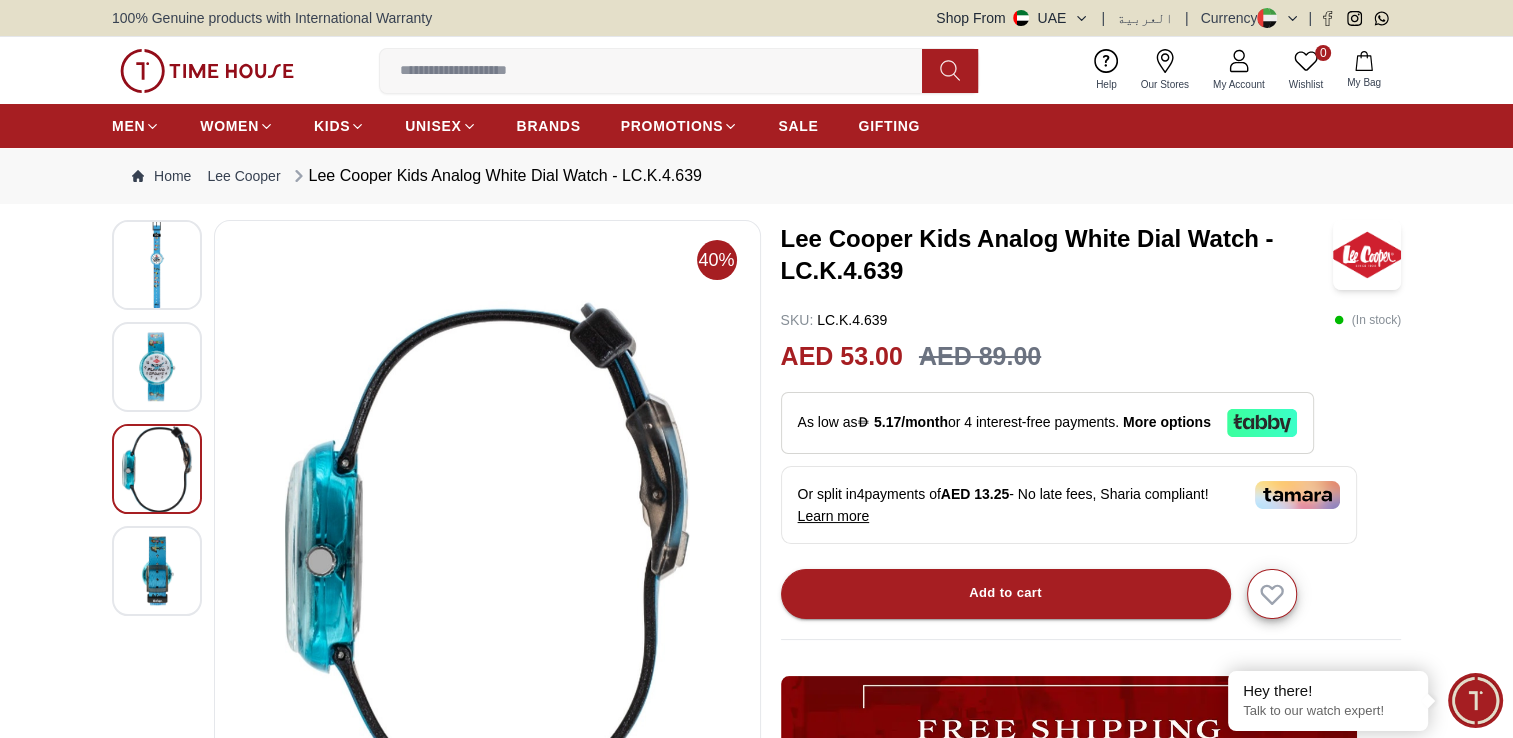 click at bounding box center [157, 367] 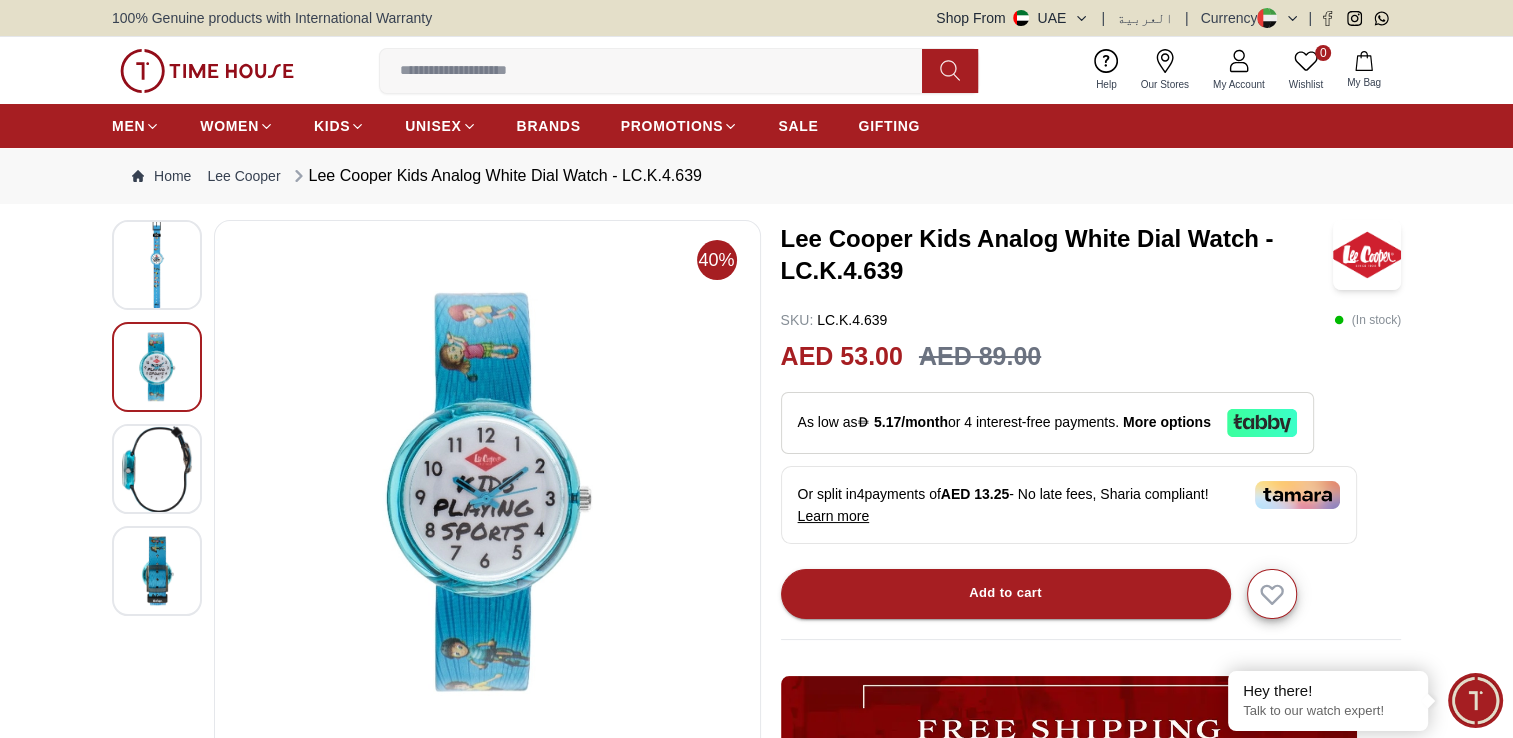 click at bounding box center (157, 265) 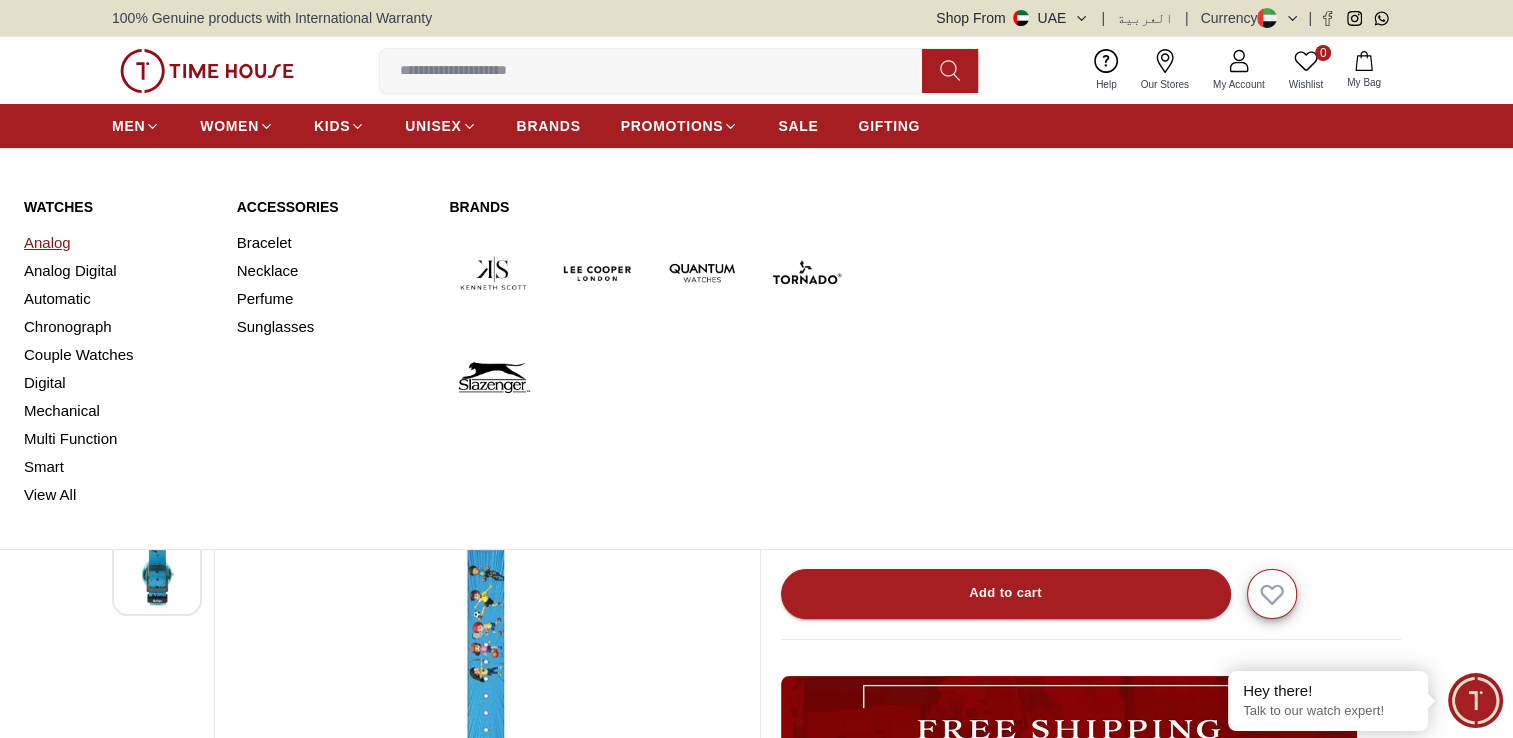click on "Analog" at bounding box center (118, 243) 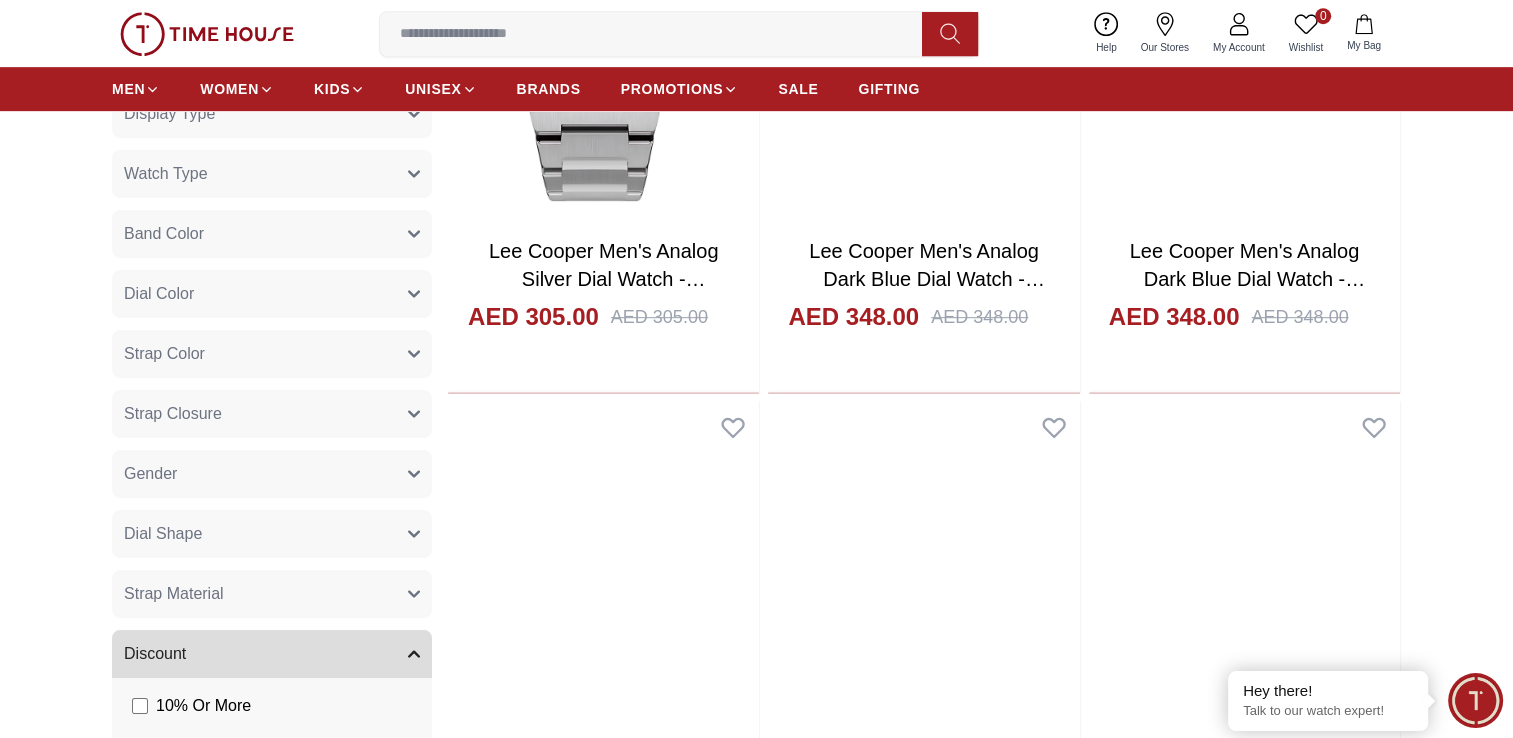 scroll, scrollTop: 1300, scrollLeft: 0, axis: vertical 